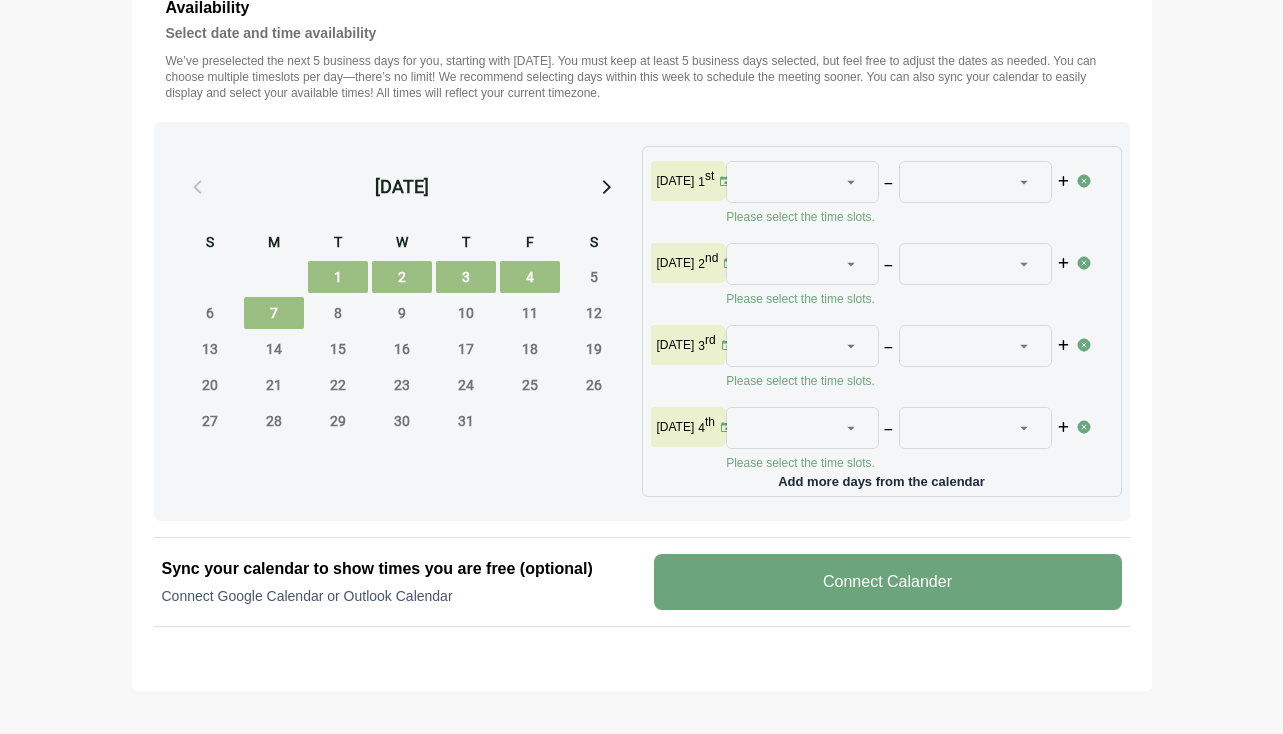 scroll, scrollTop: 821, scrollLeft: 0, axis: vertical 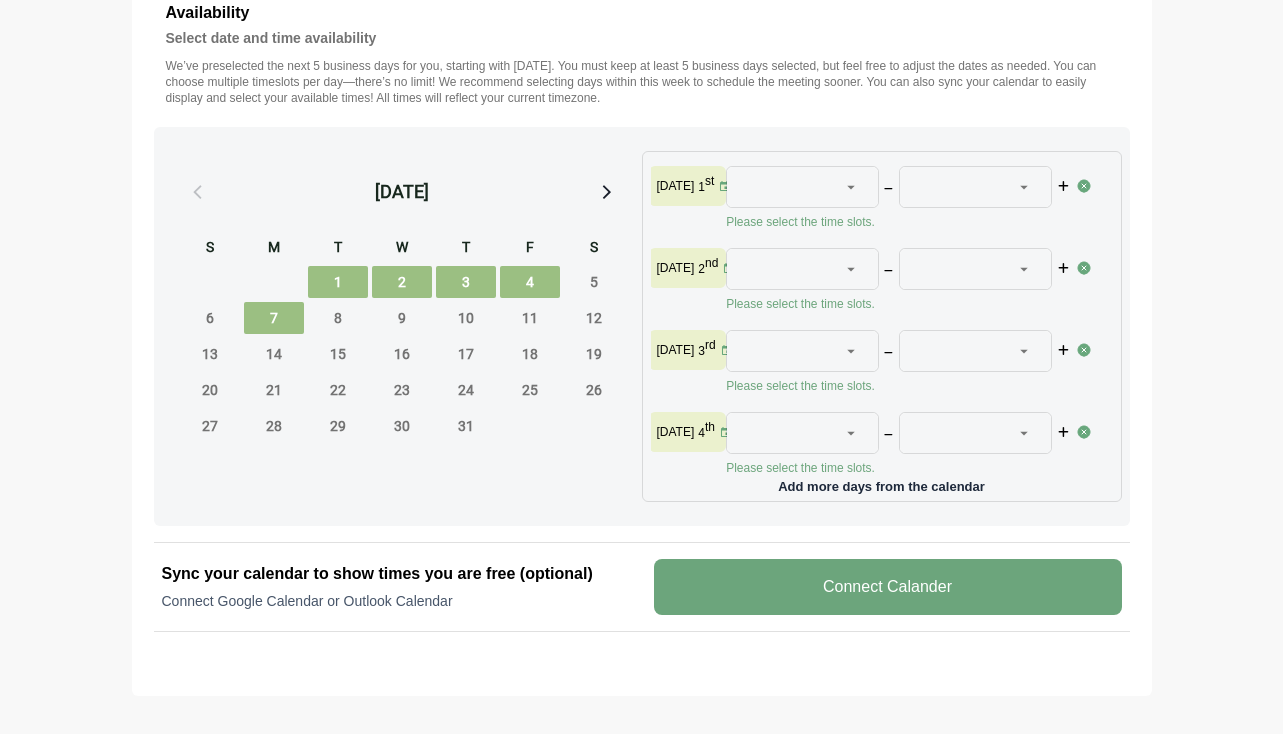 click on "2" at bounding box center (402, 282) 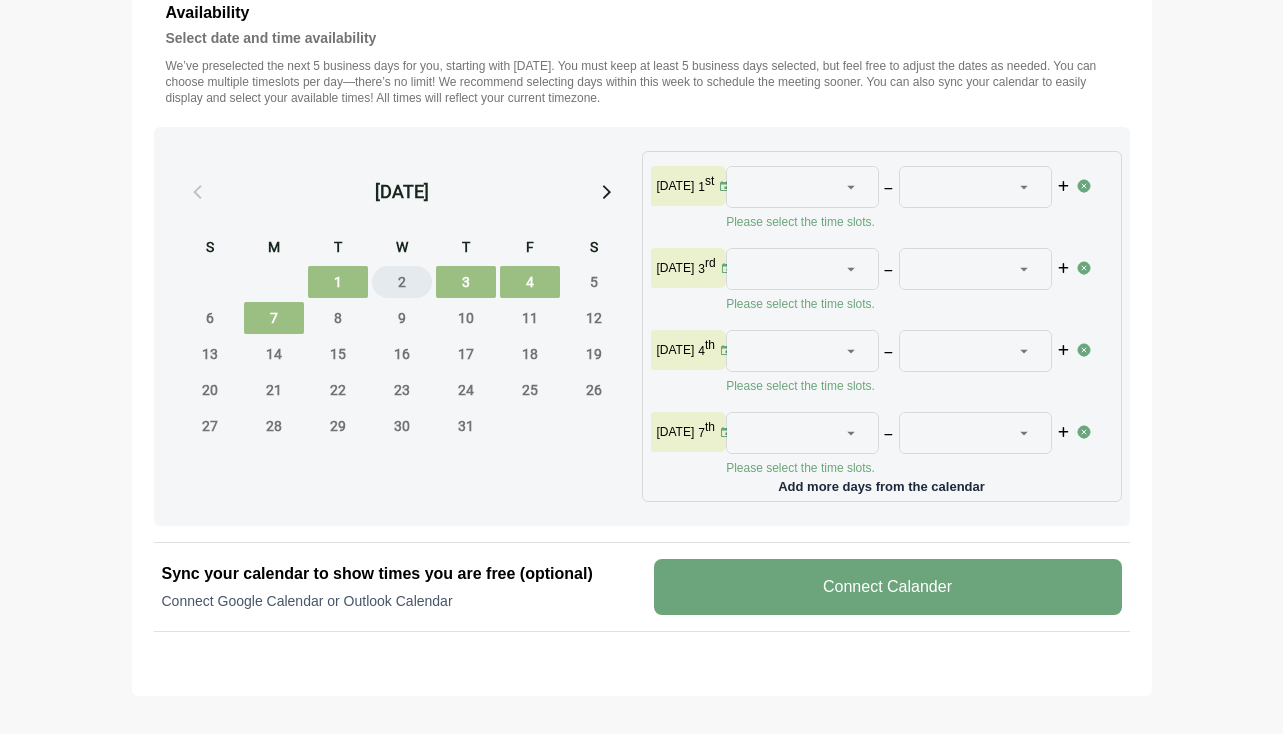 type 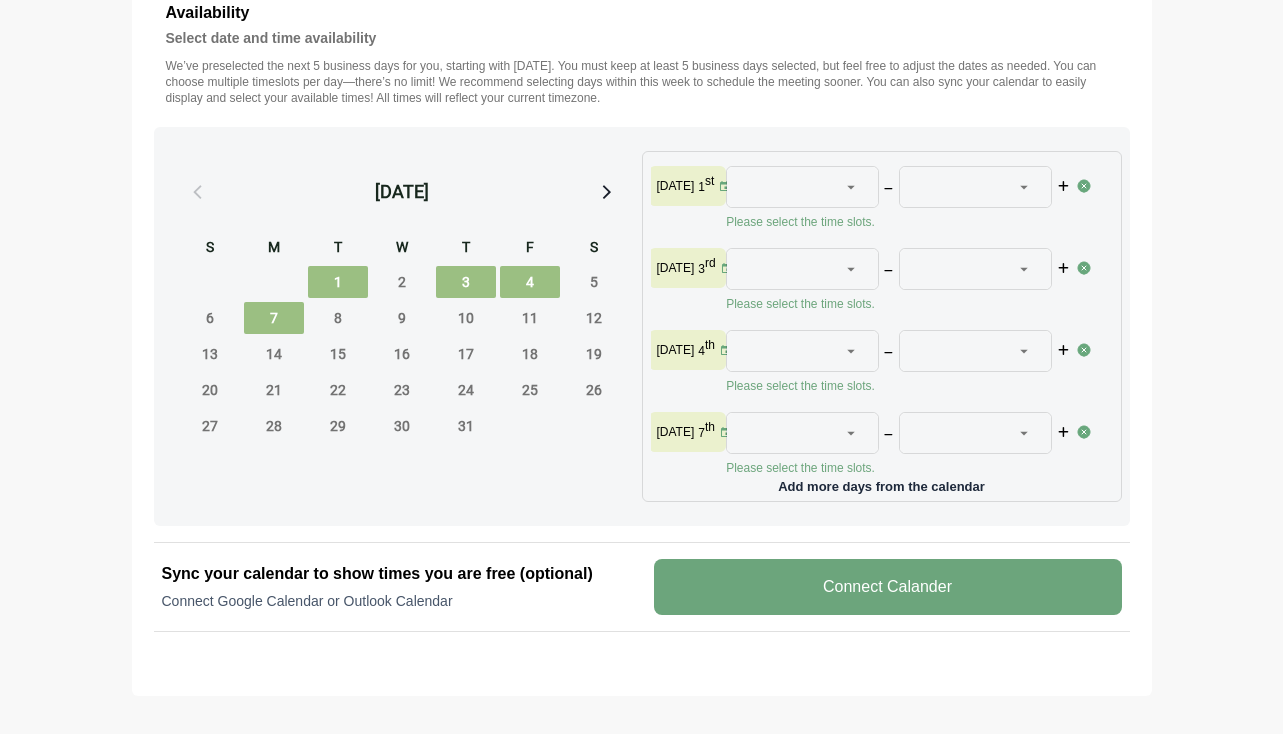 click on "3" at bounding box center (466, 282) 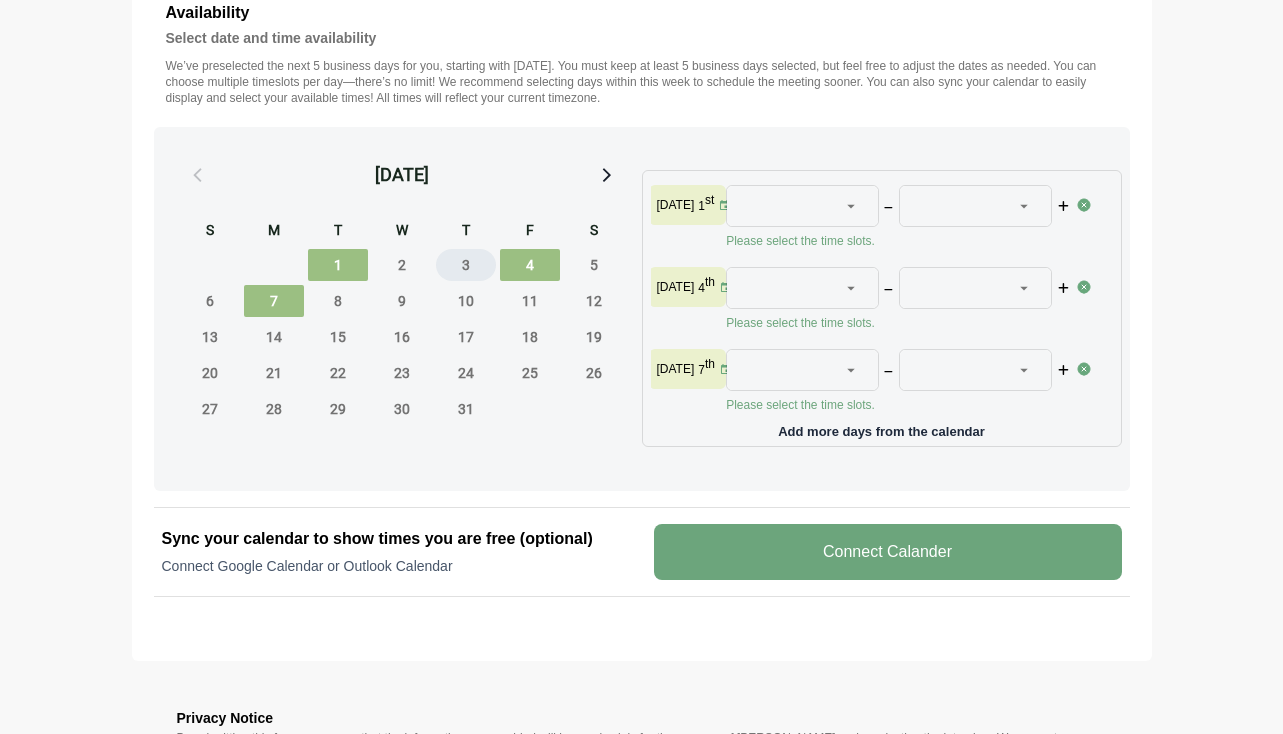 type 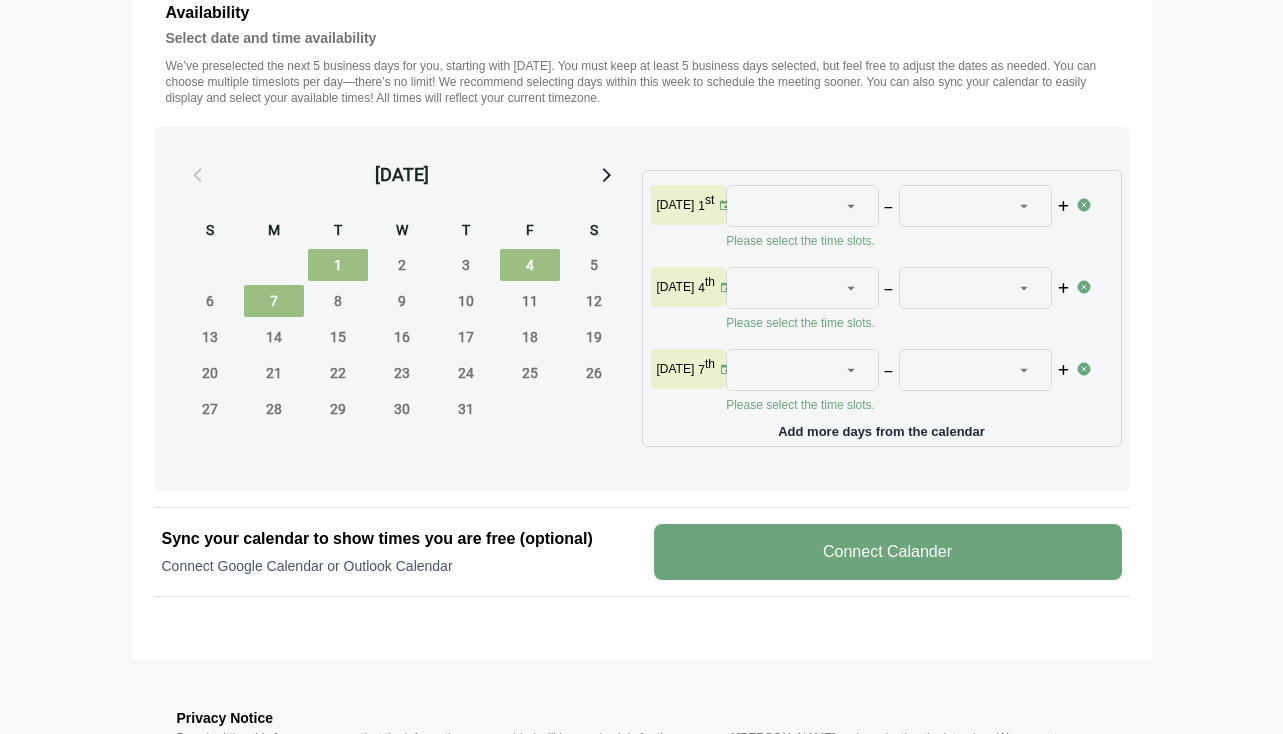 click on "7" at bounding box center (274, 301) 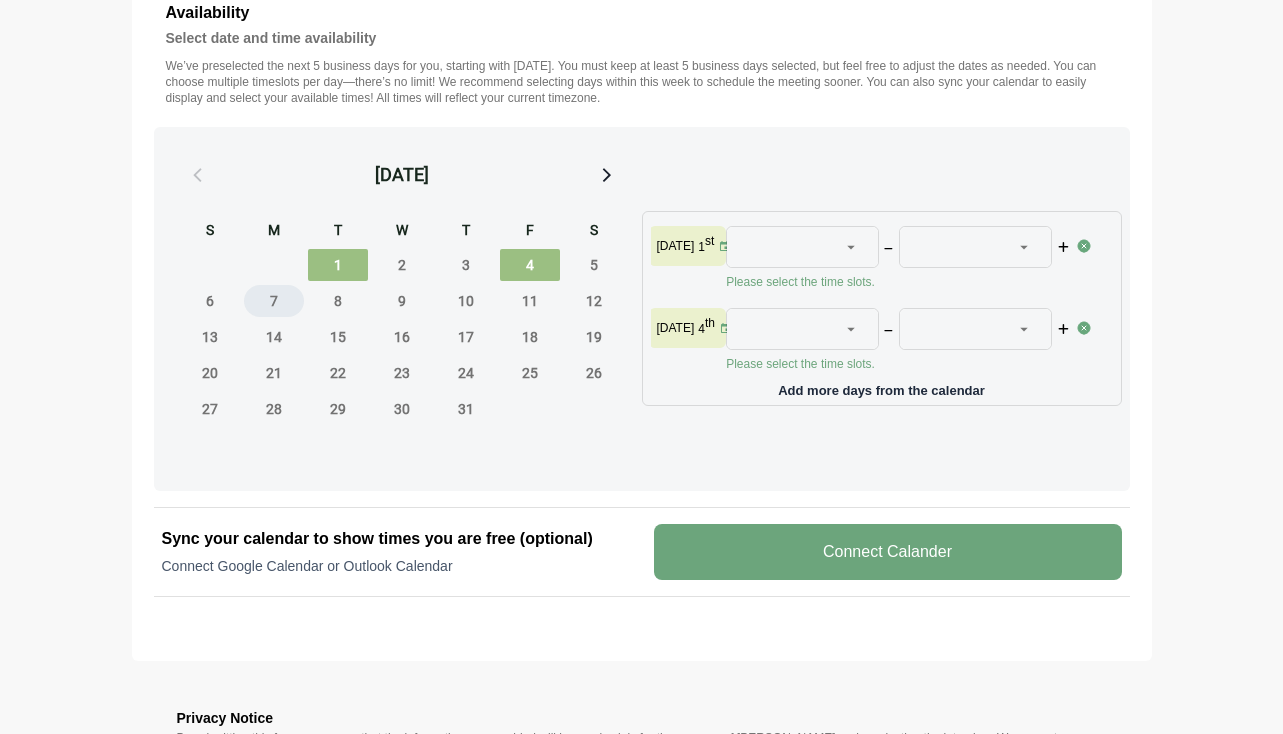 type 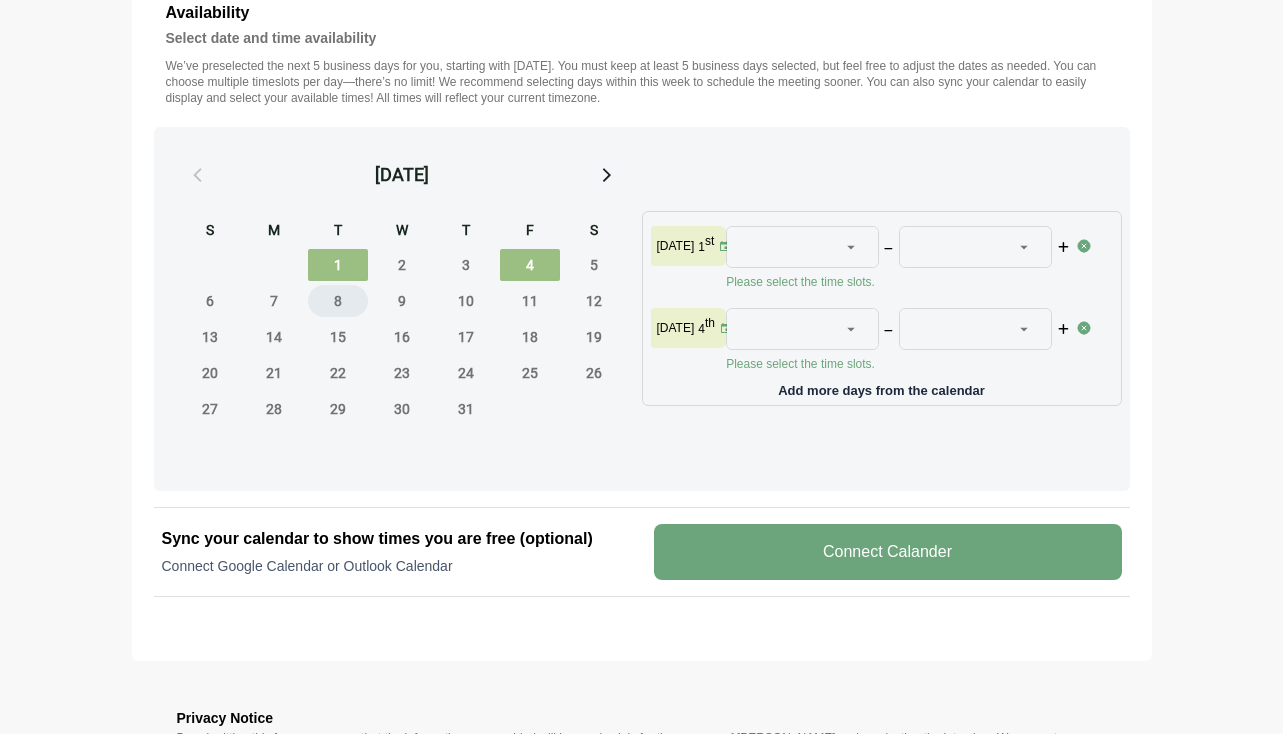 click on "8" at bounding box center (338, 301) 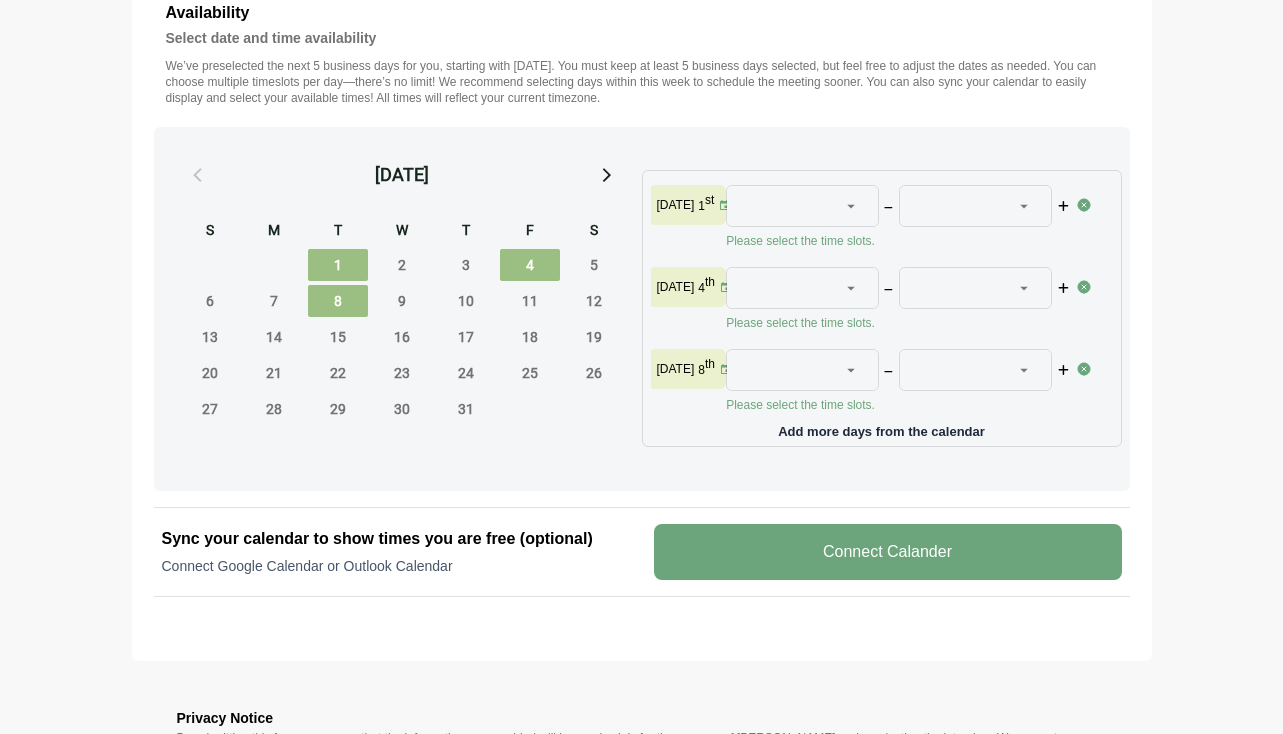 type 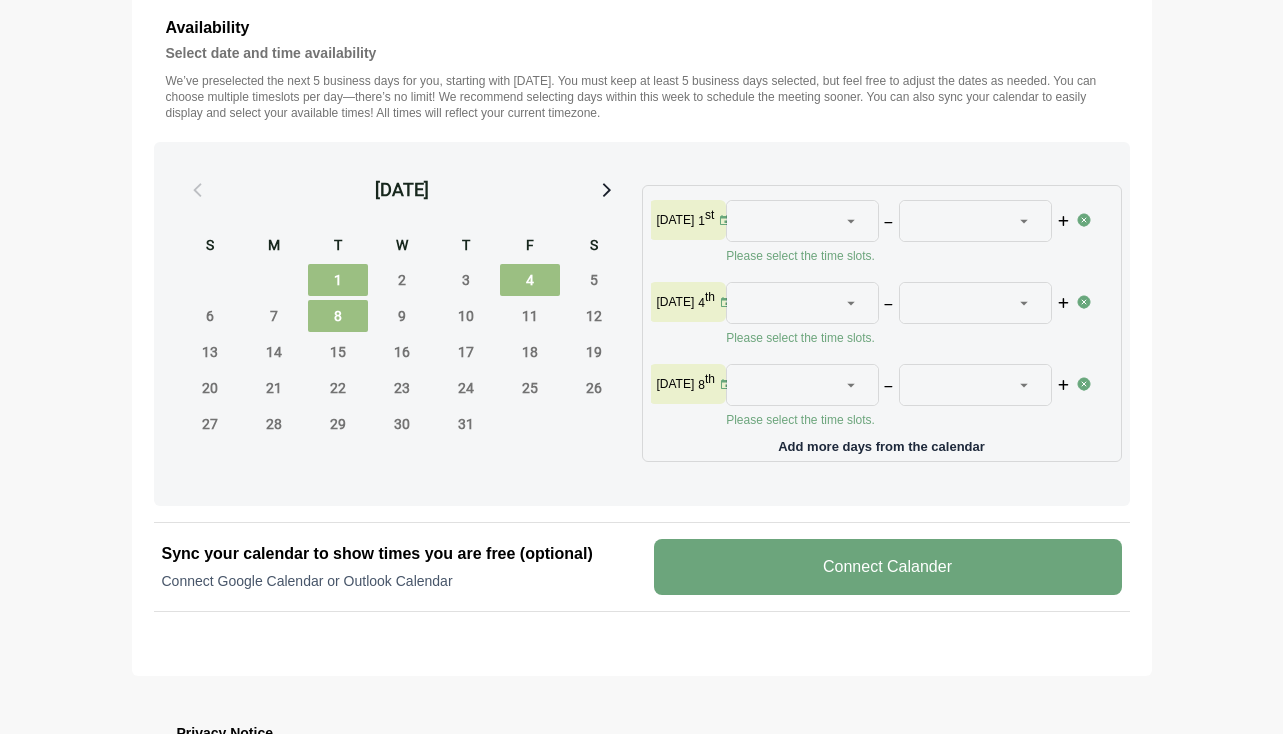 scroll, scrollTop: 785, scrollLeft: 0, axis: vertical 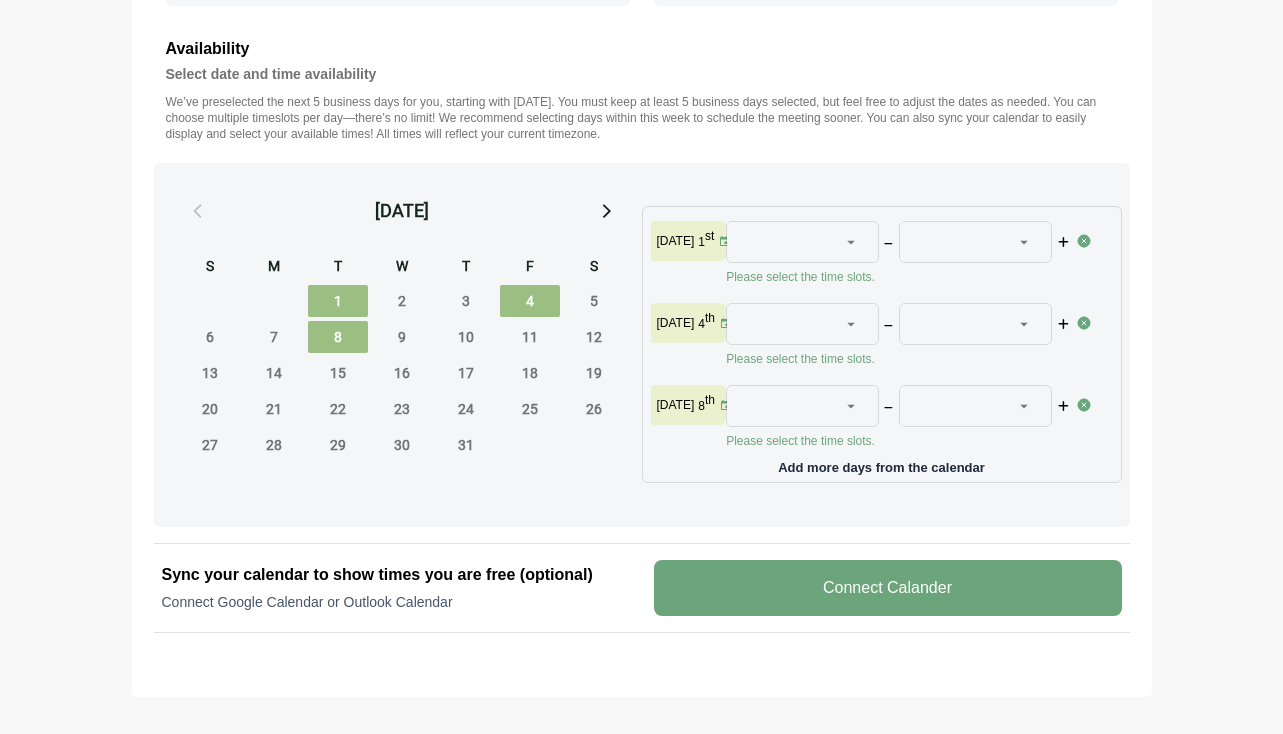 click on "1" at bounding box center (338, 301) 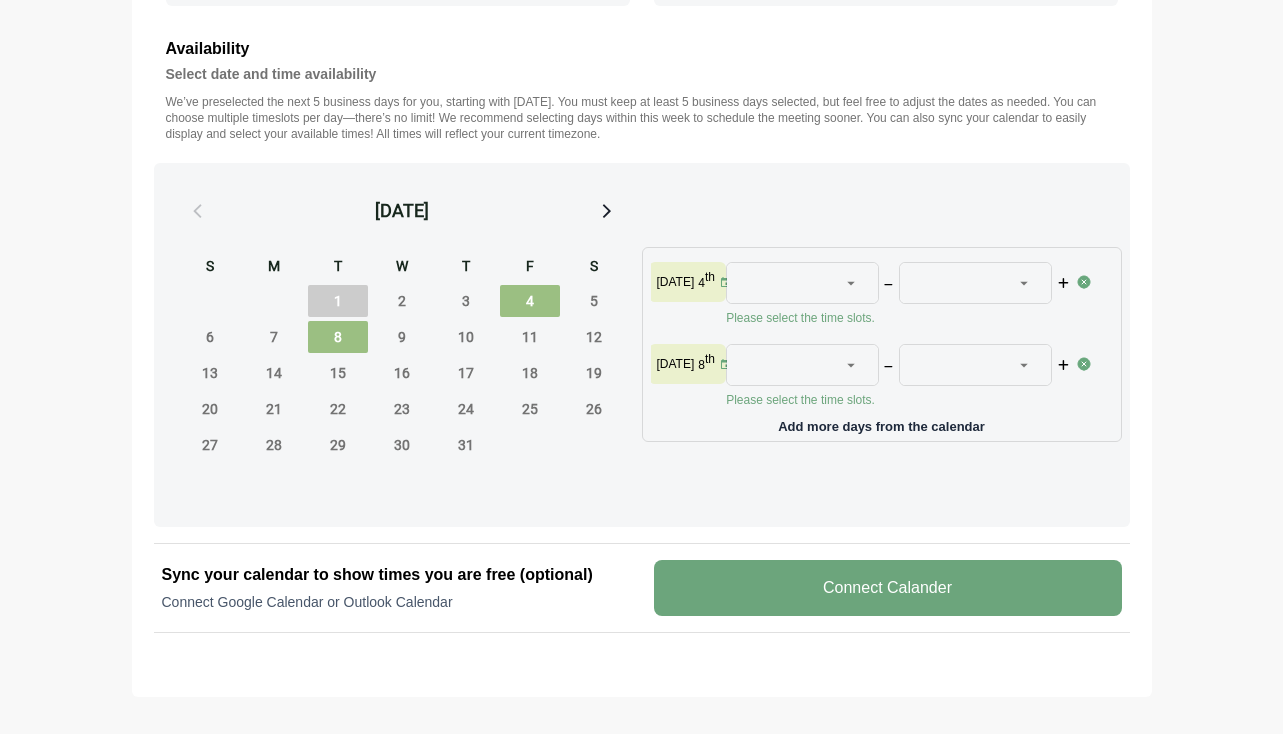 type 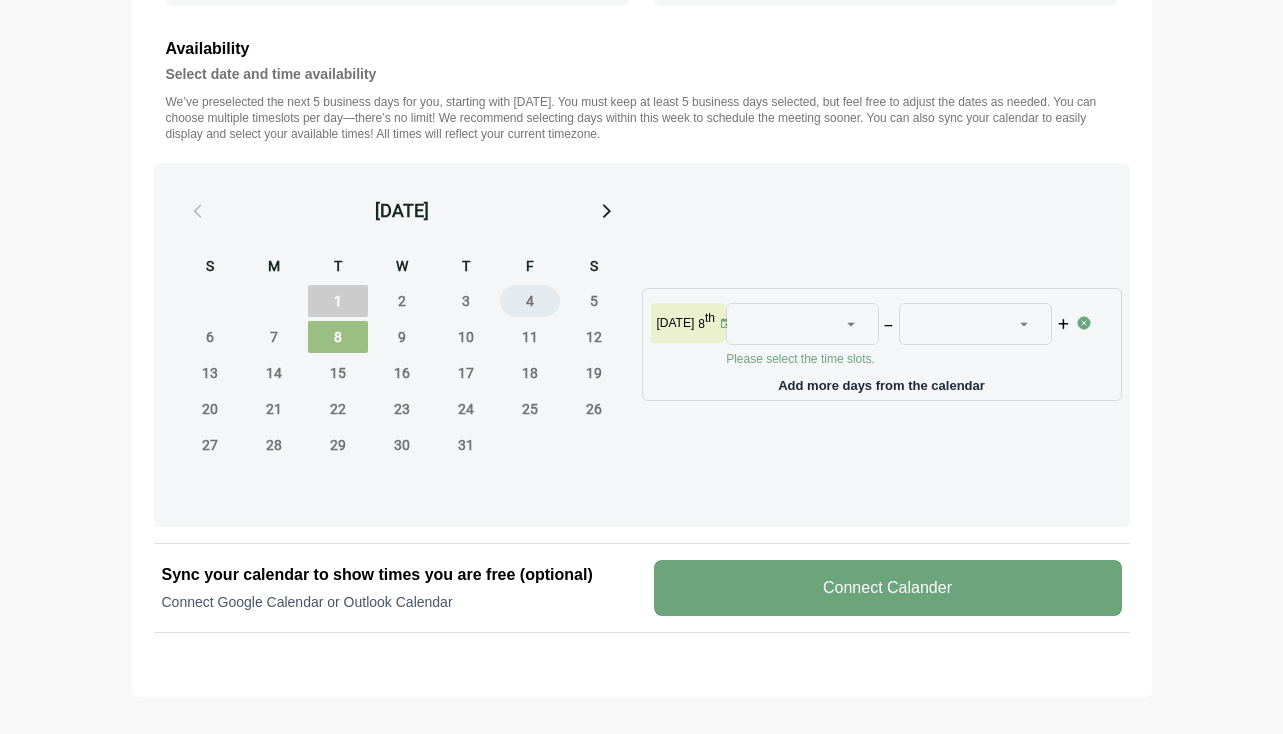 type 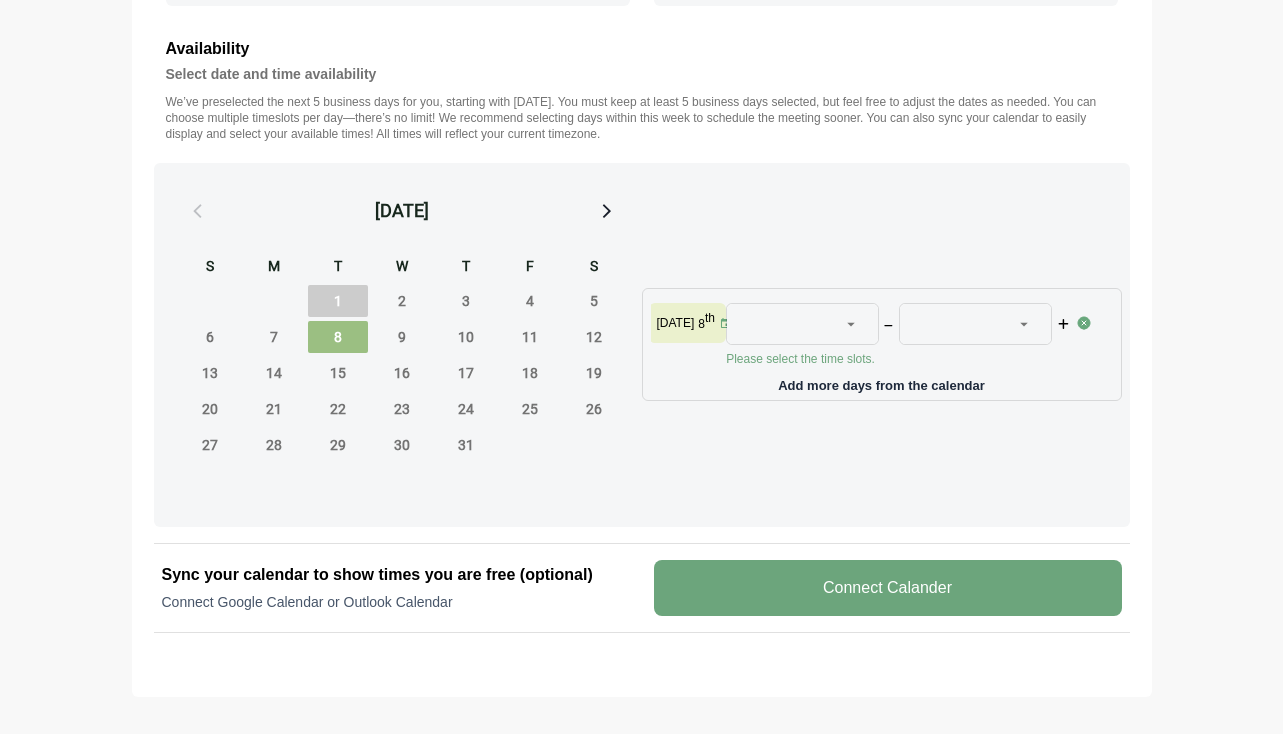 click on "8" at bounding box center [338, 337] 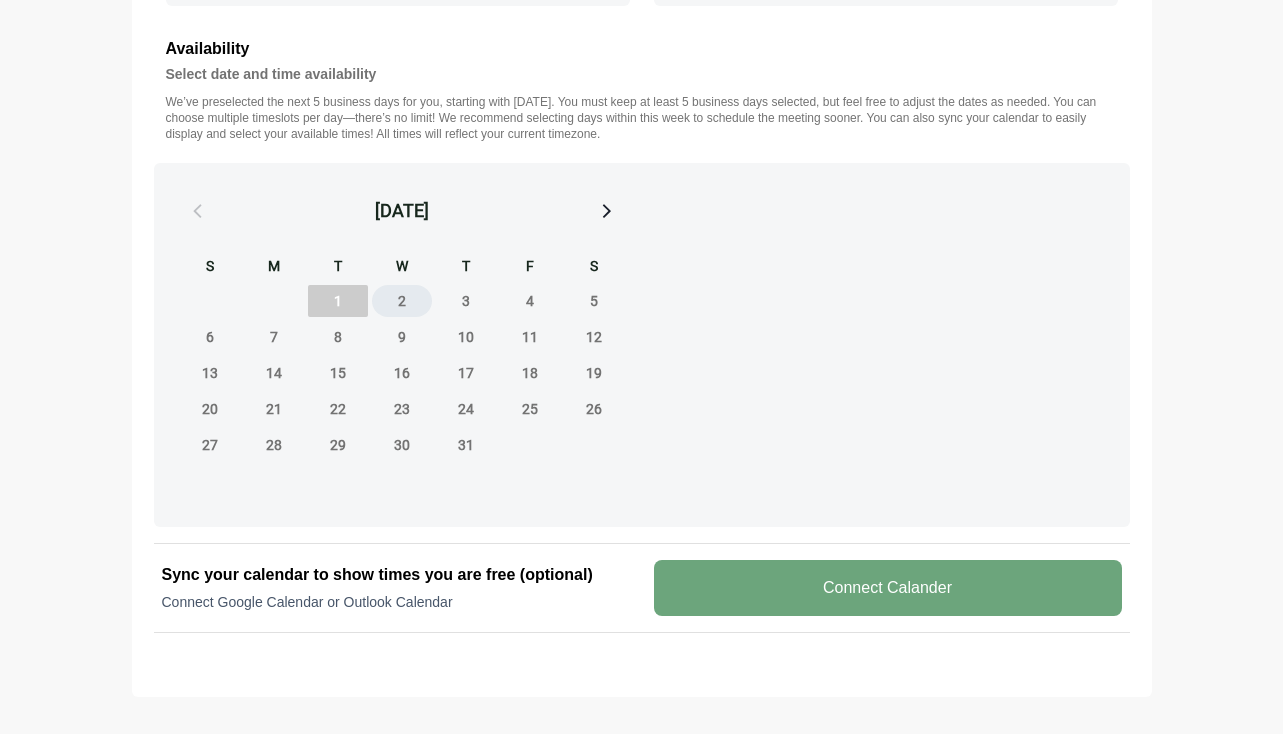 click on "2" at bounding box center [402, 301] 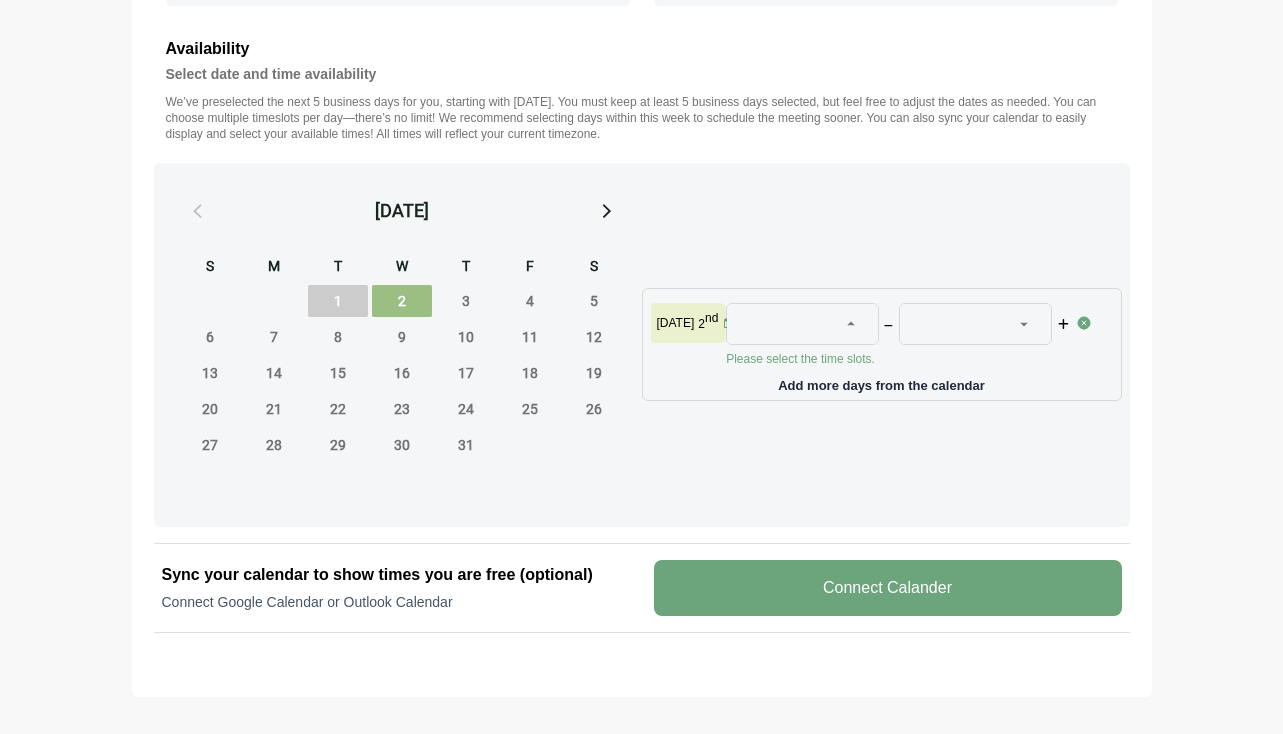 click at bounding box center [852, 324] 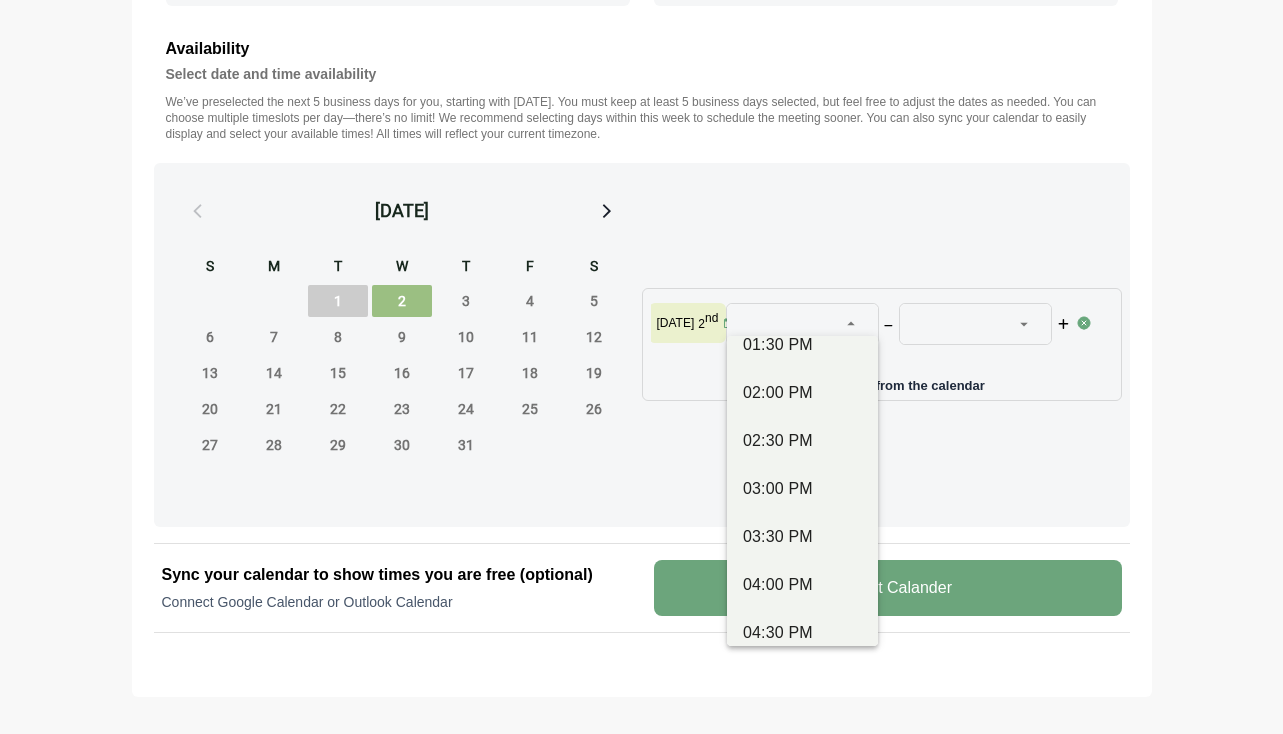 scroll, scrollTop: 745, scrollLeft: 0, axis: vertical 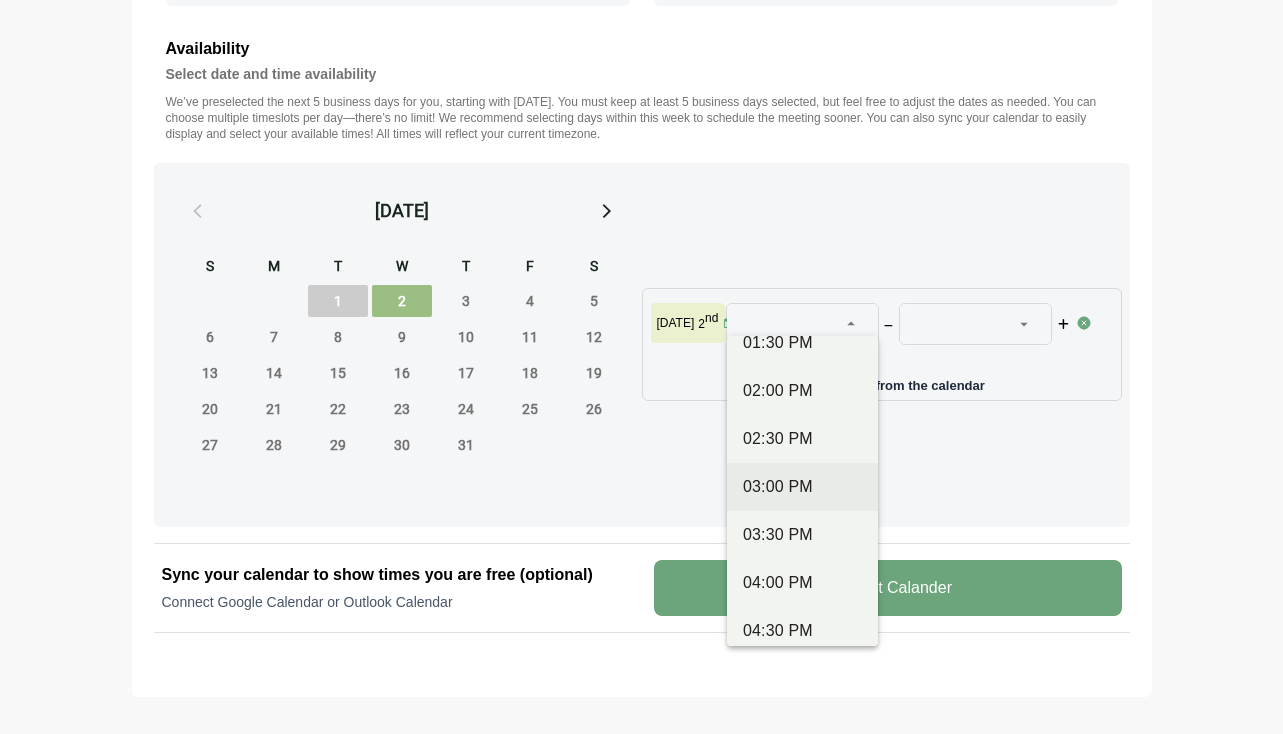 click on "03:00 PM" 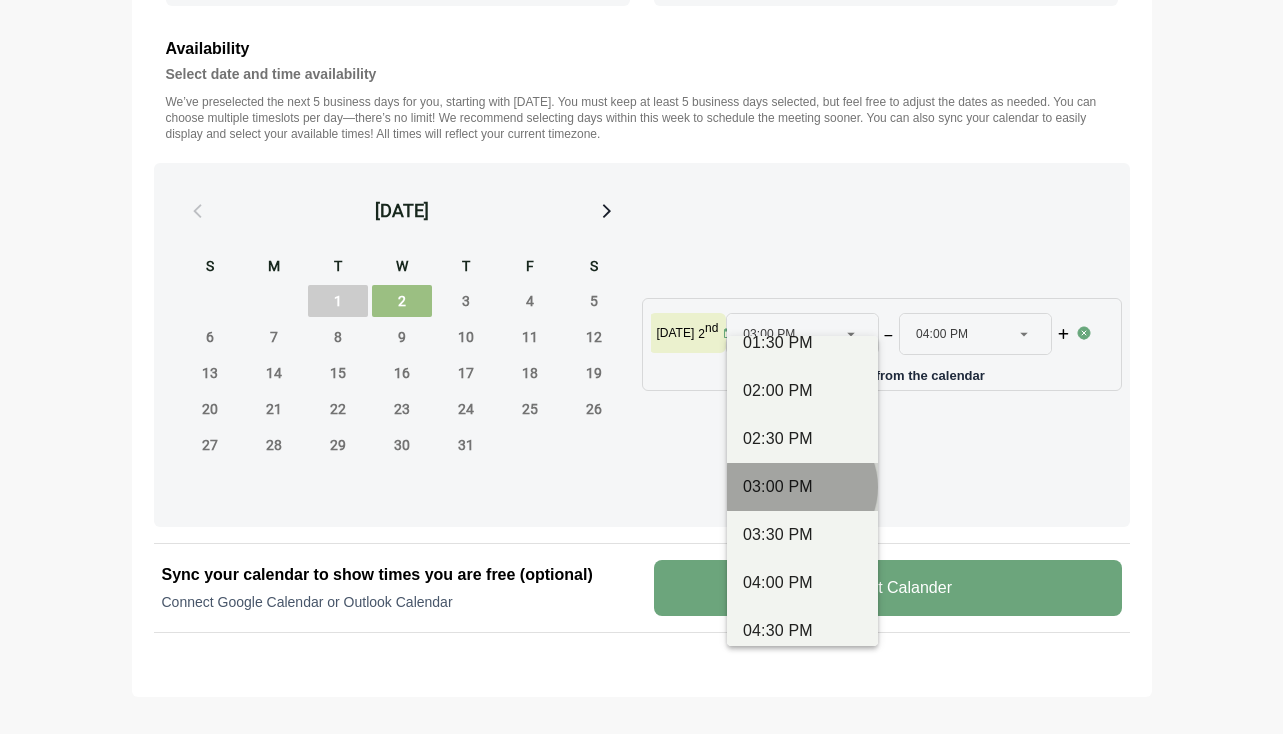 type 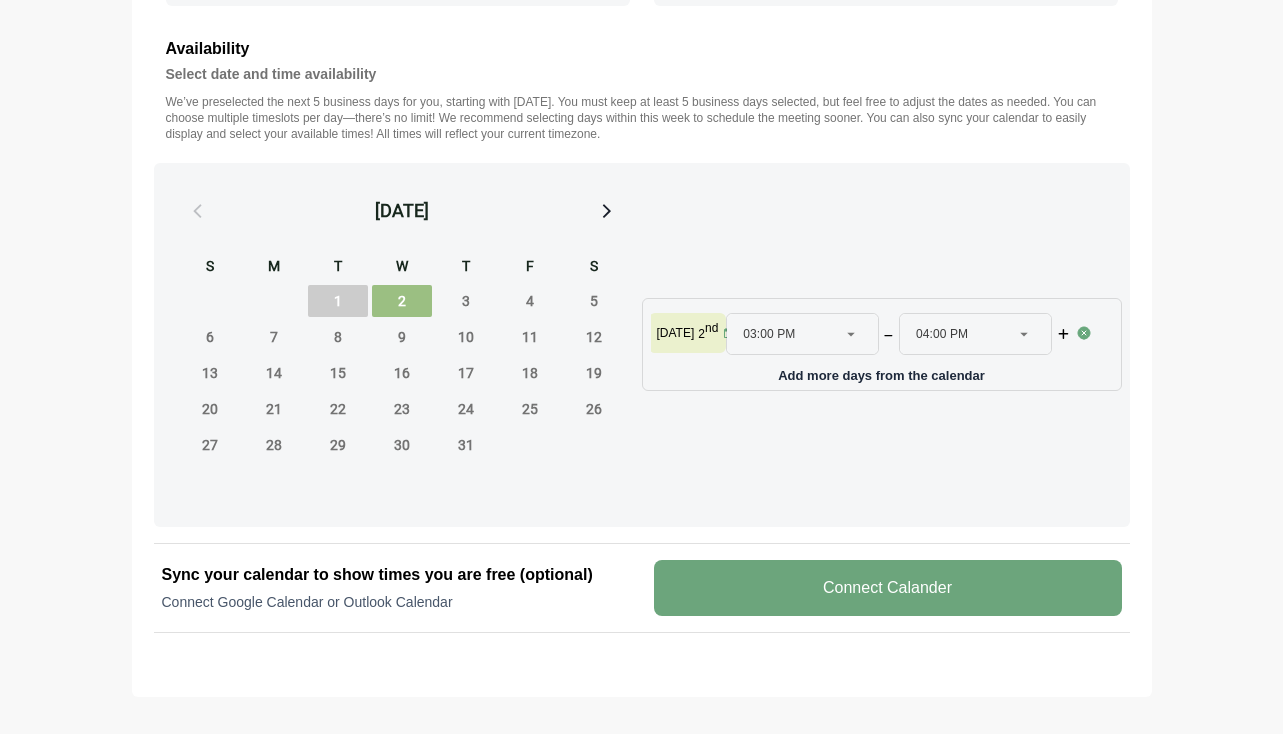 click 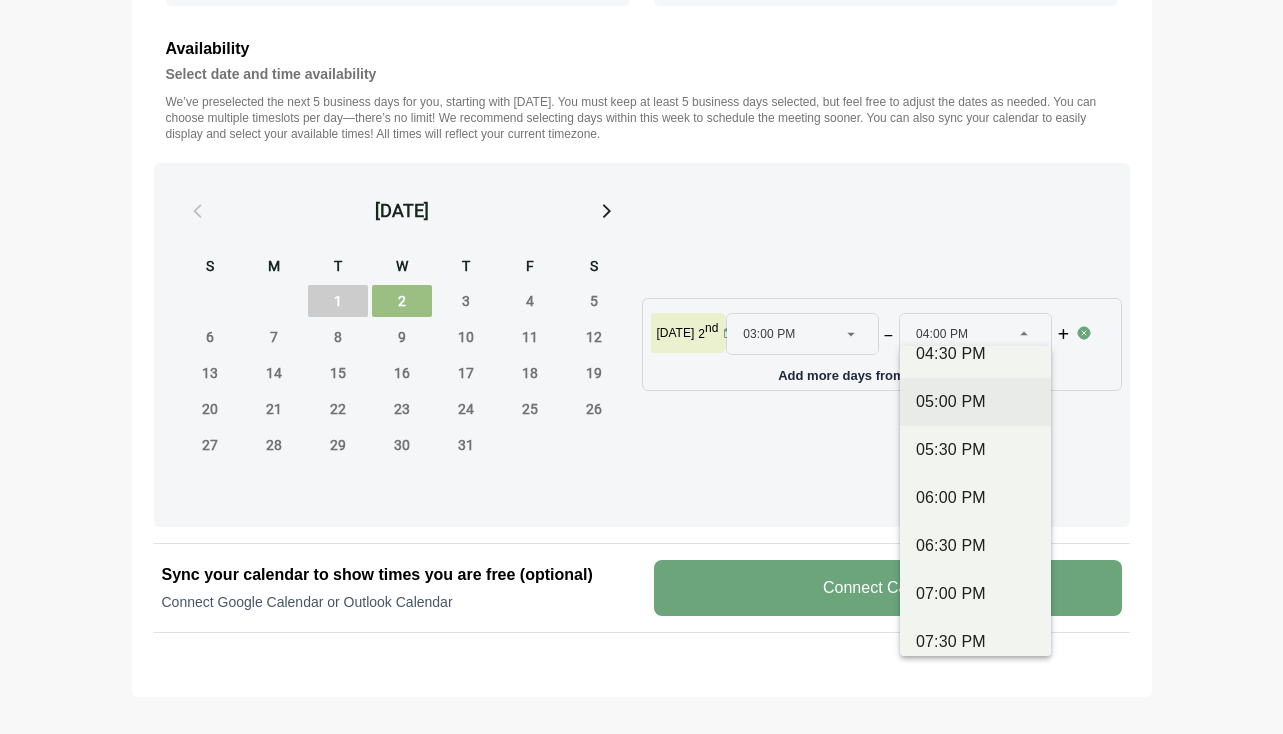 scroll, scrollTop: 1033, scrollLeft: 0, axis: vertical 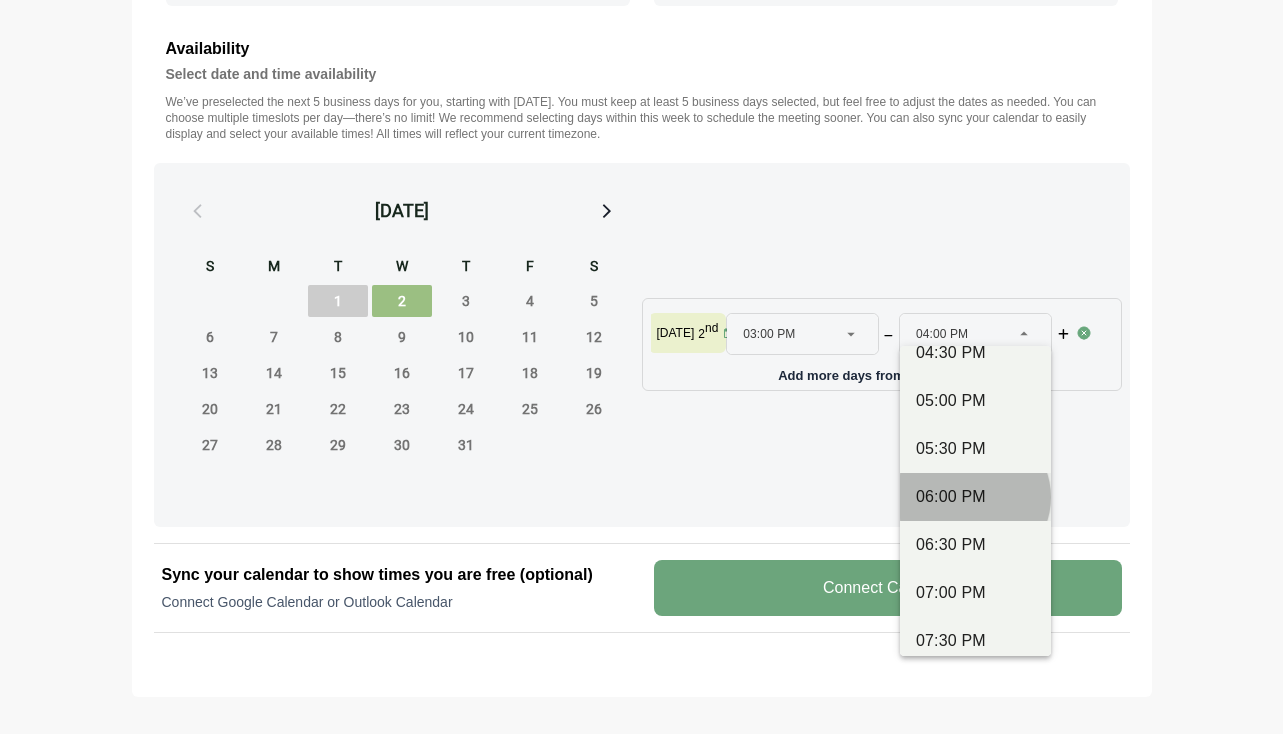 click on "06:00 PM" at bounding box center [975, 497] 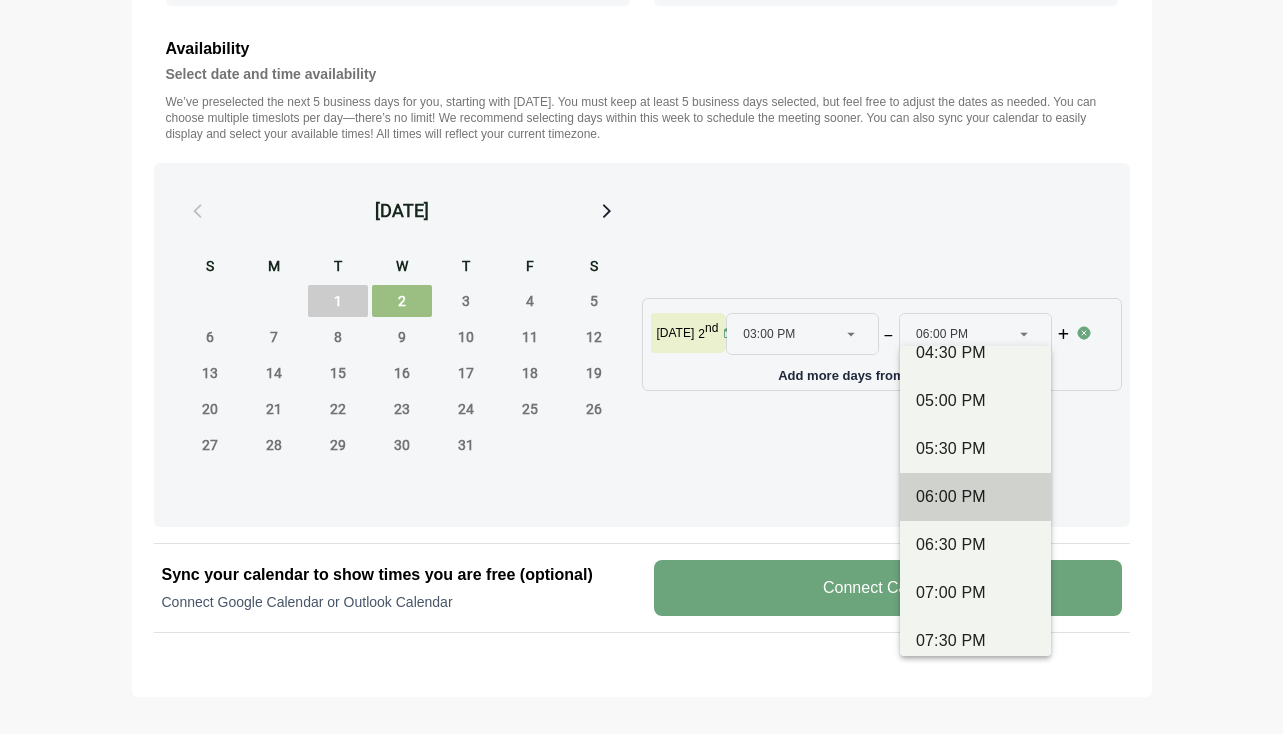 type 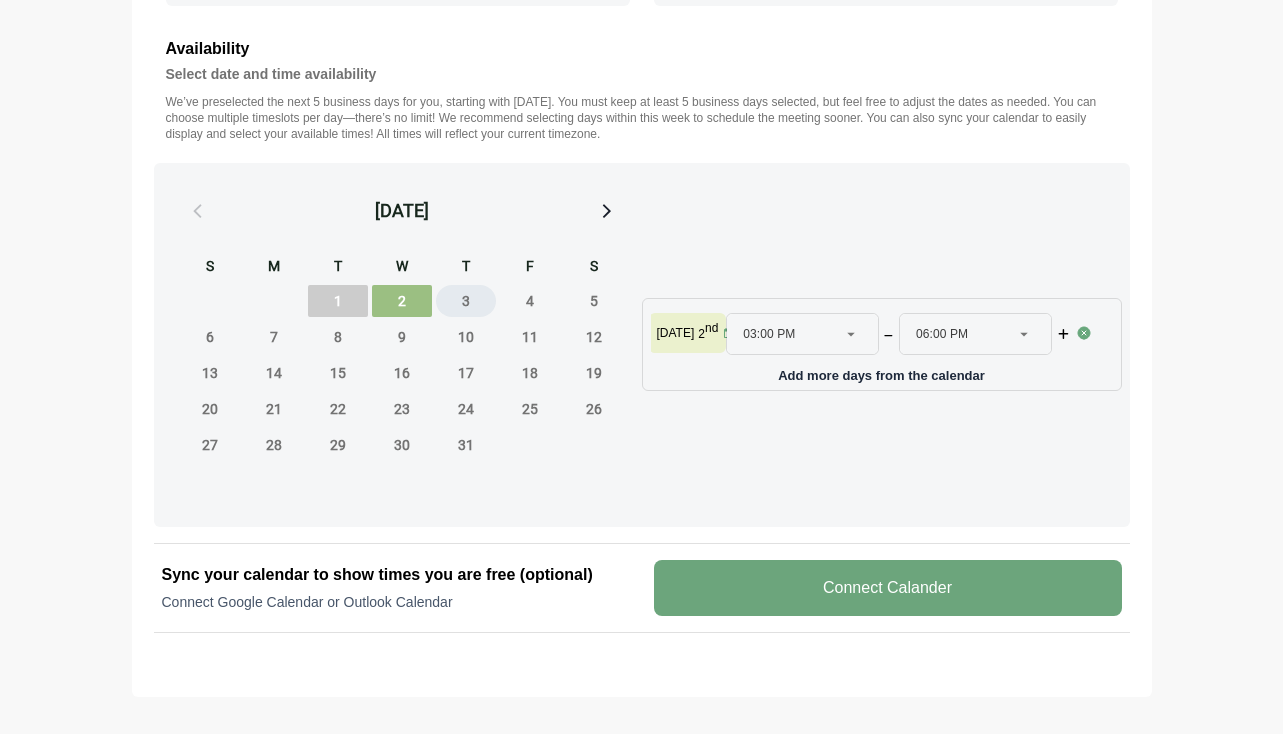 click on "3" at bounding box center (466, 301) 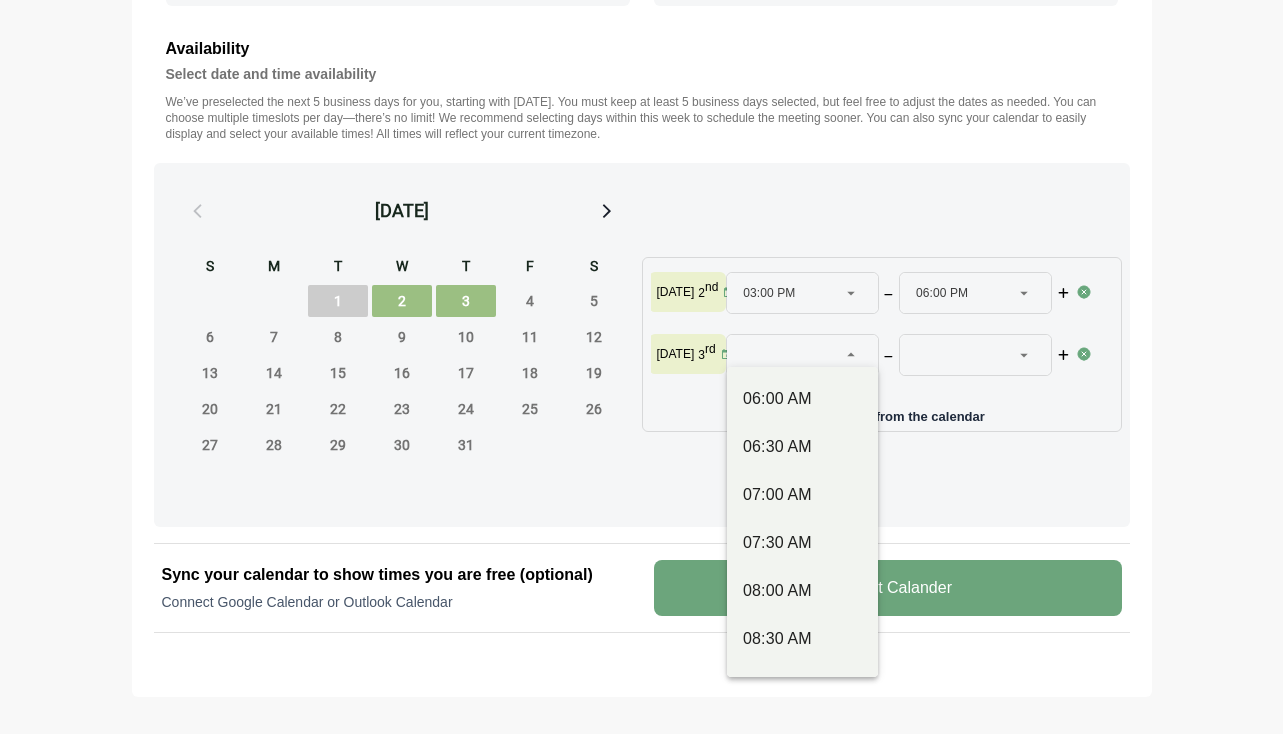 click 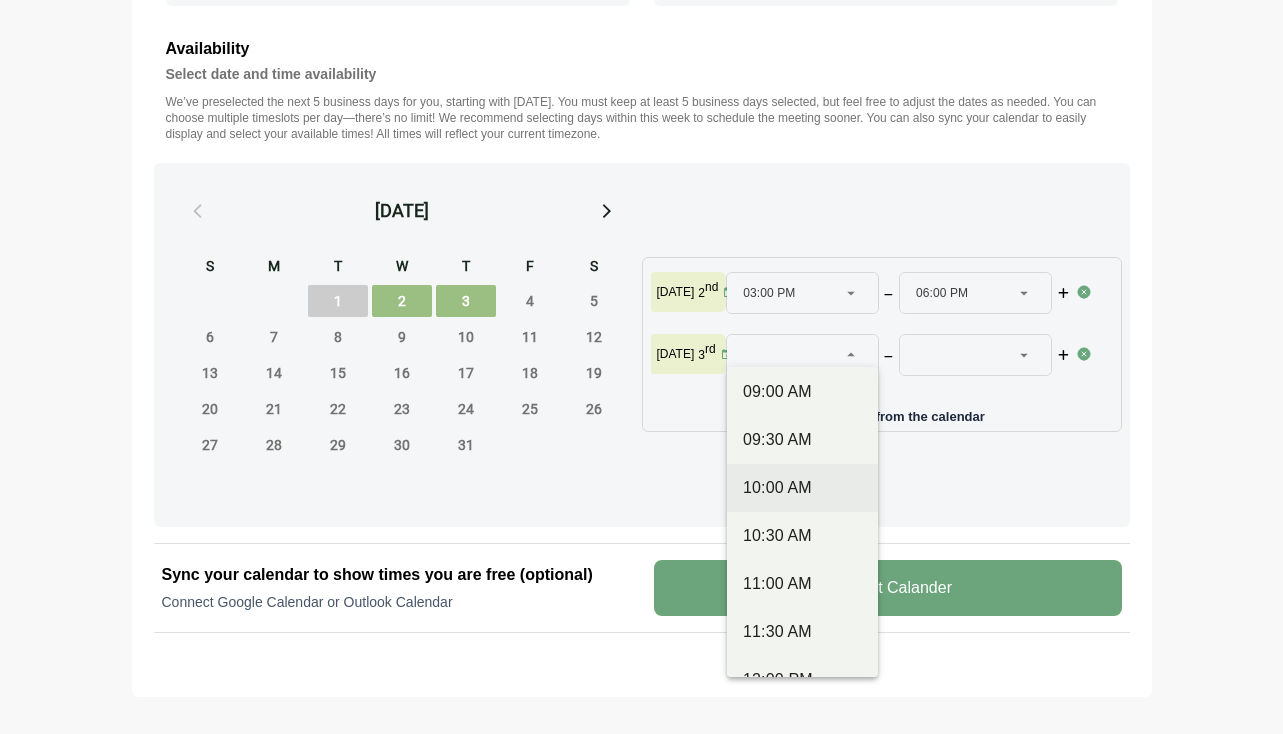scroll, scrollTop: 293, scrollLeft: 0, axis: vertical 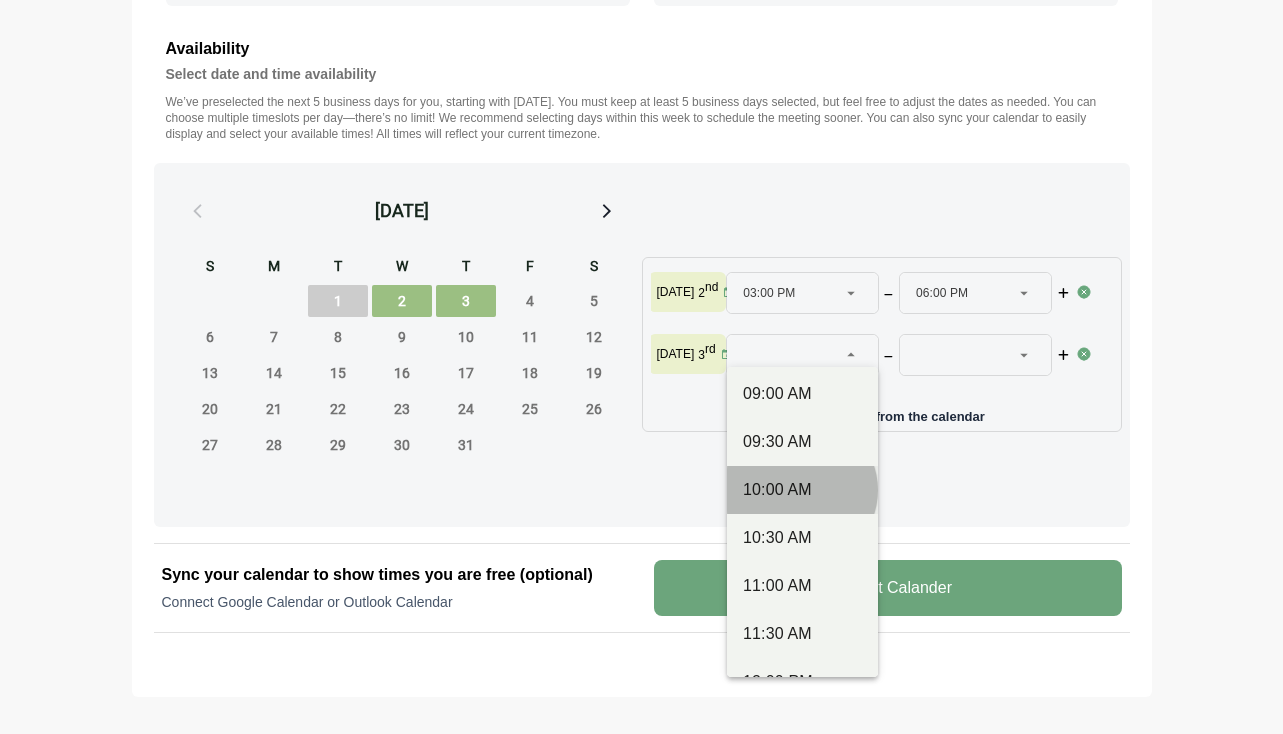 click on "10:00 AM" at bounding box center [802, 490] 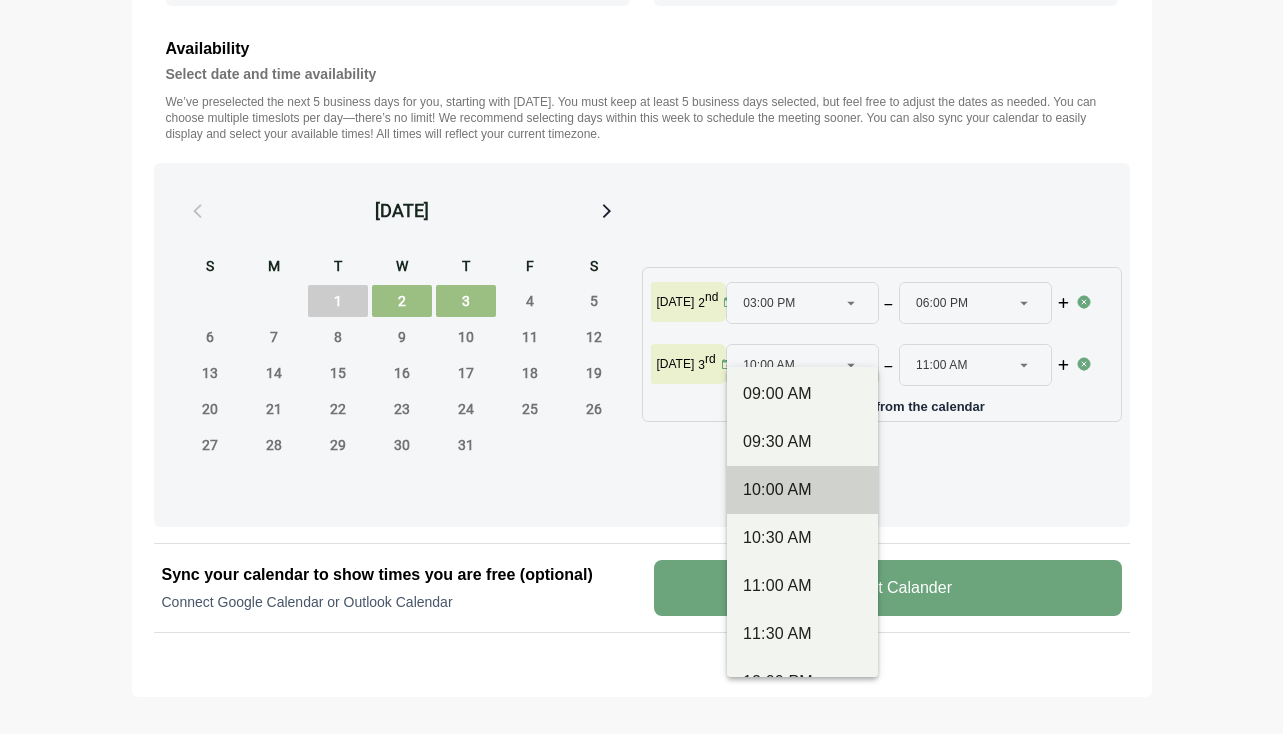 type 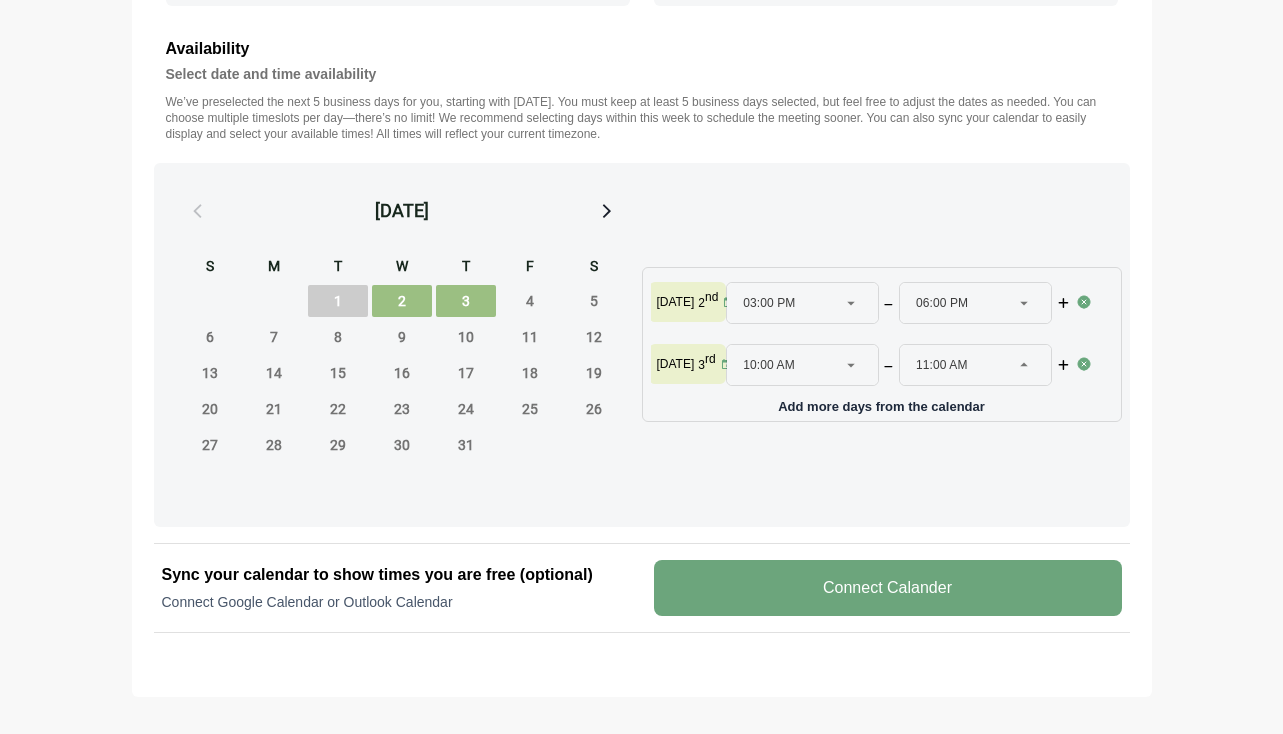 click 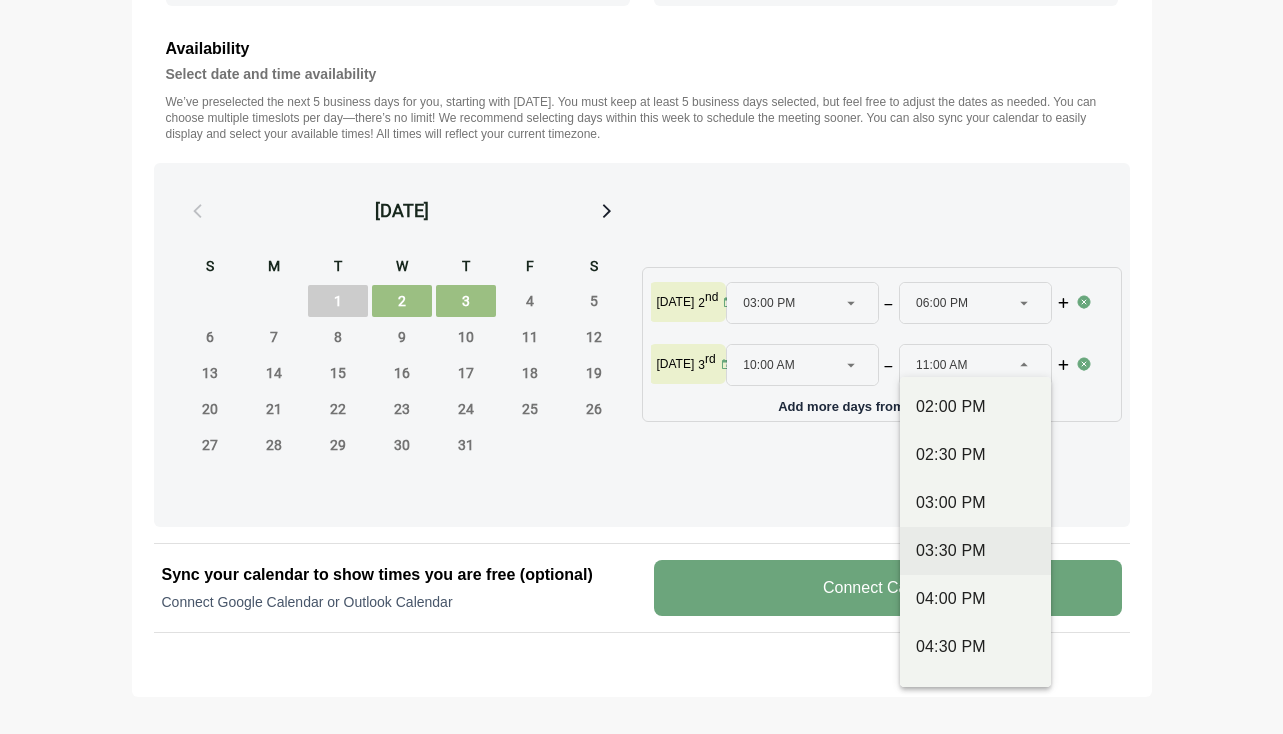 scroll, scrollTop: 772, scrollLeft: 0, axis: vertical 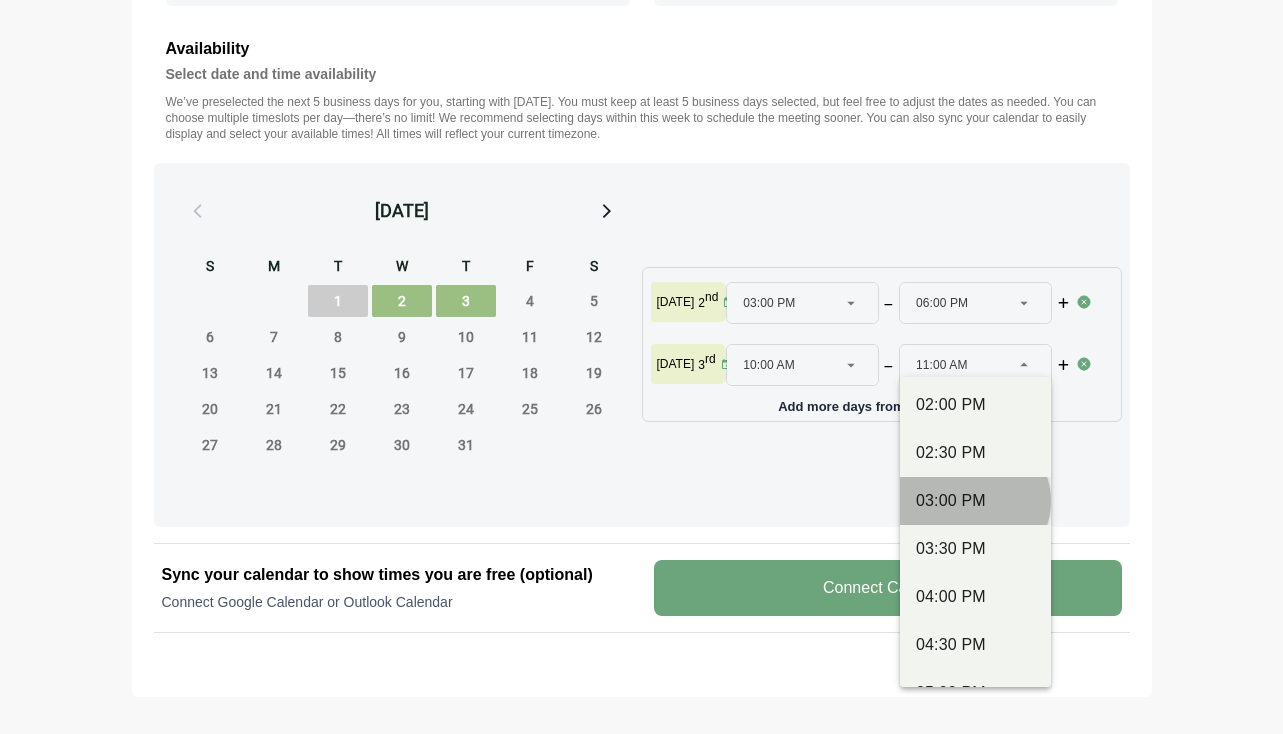 click on "03:00 PM" at bounding box center [975, 501] 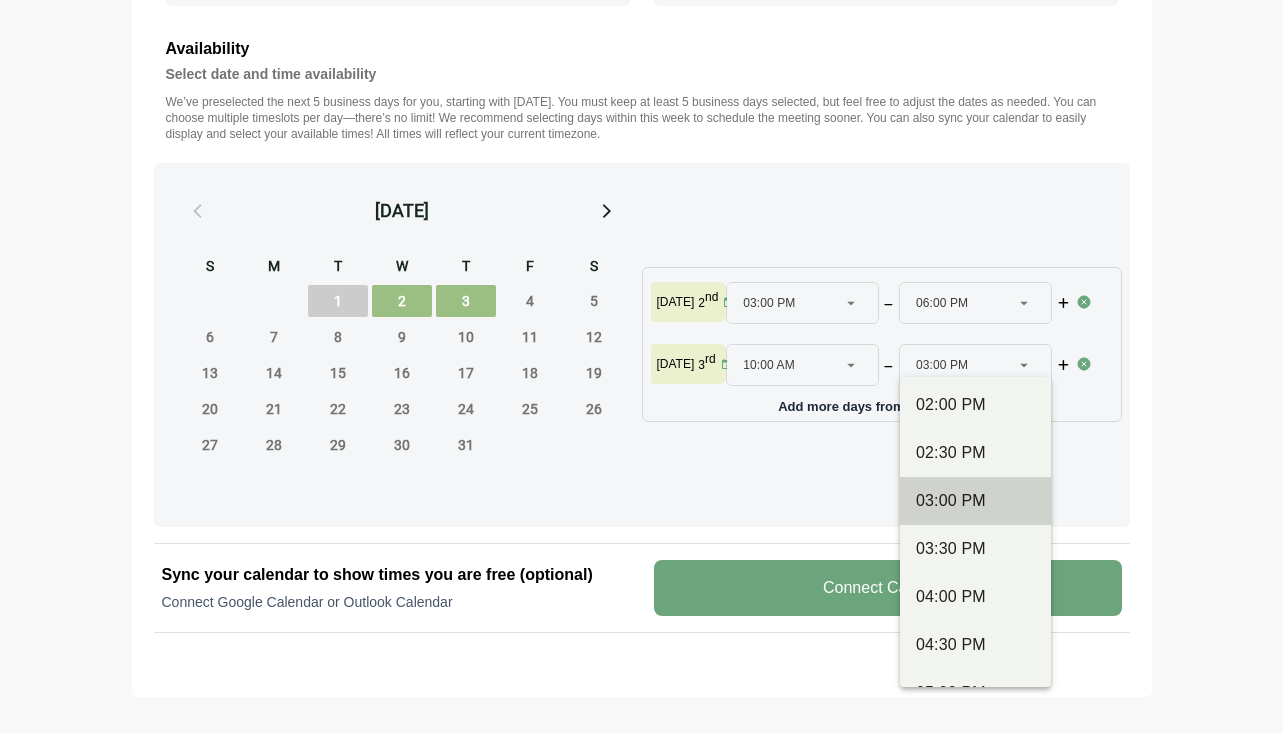 type 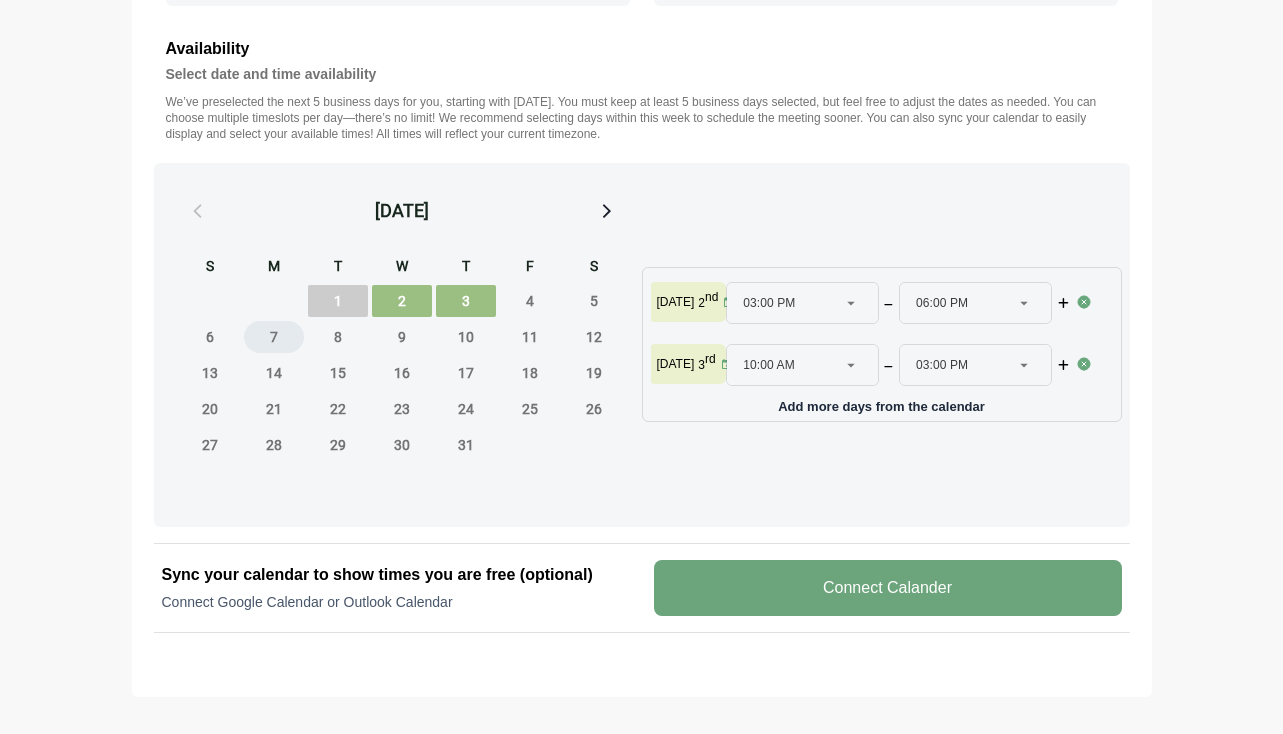 click on "7" at bounding box center [274, 337] 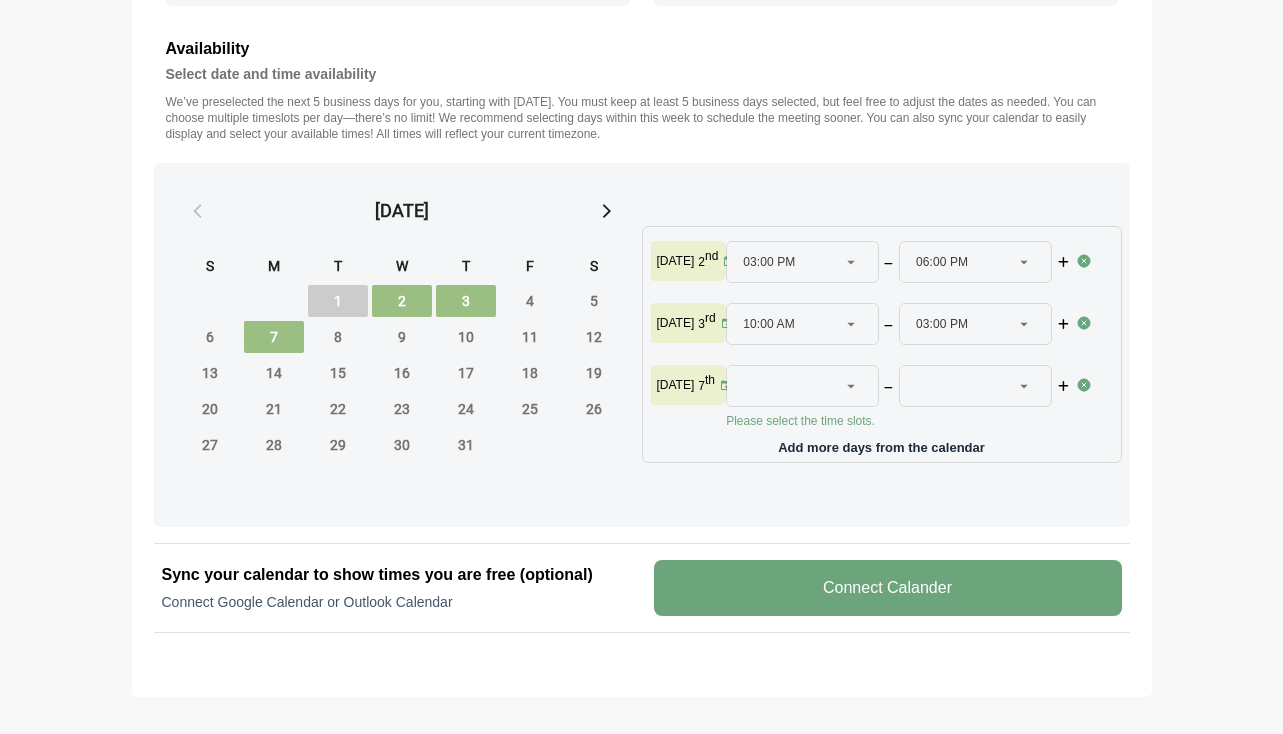 type 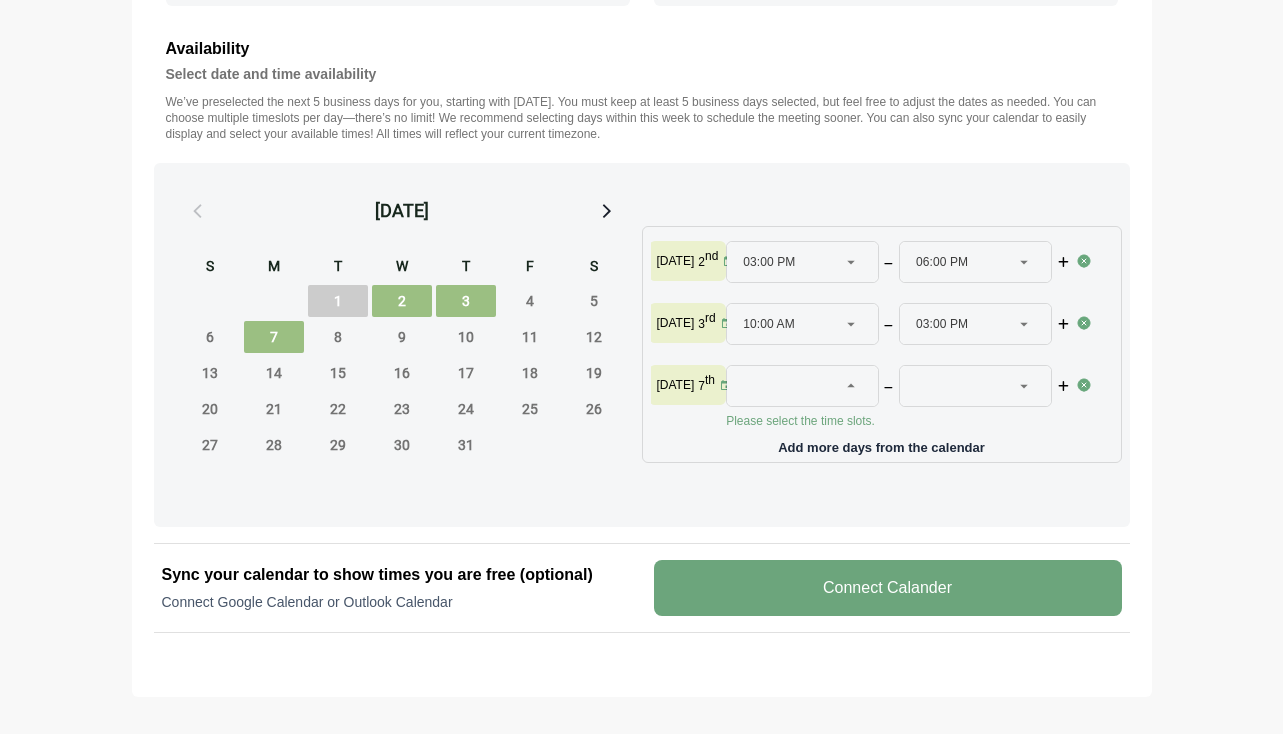 click at bounding box center [852, 386] 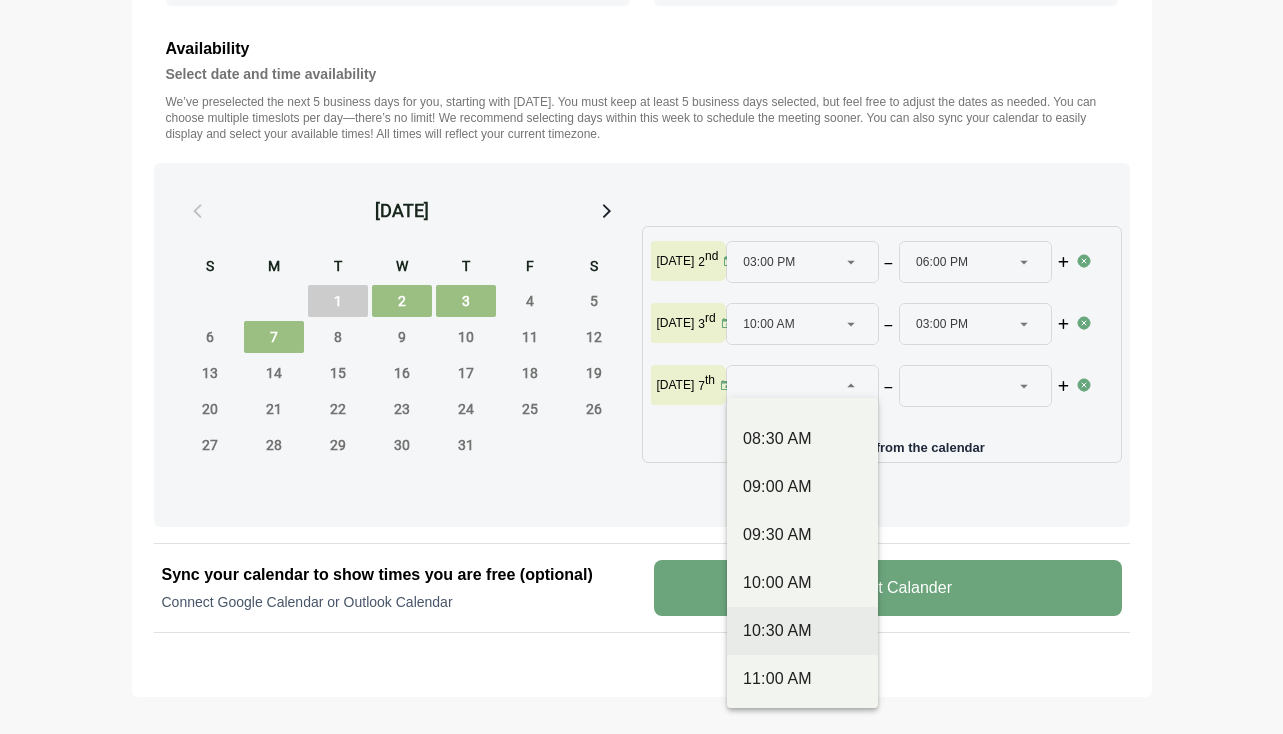 scroll, scrollTop: 227, scrollLeft: 0, axis: vertical 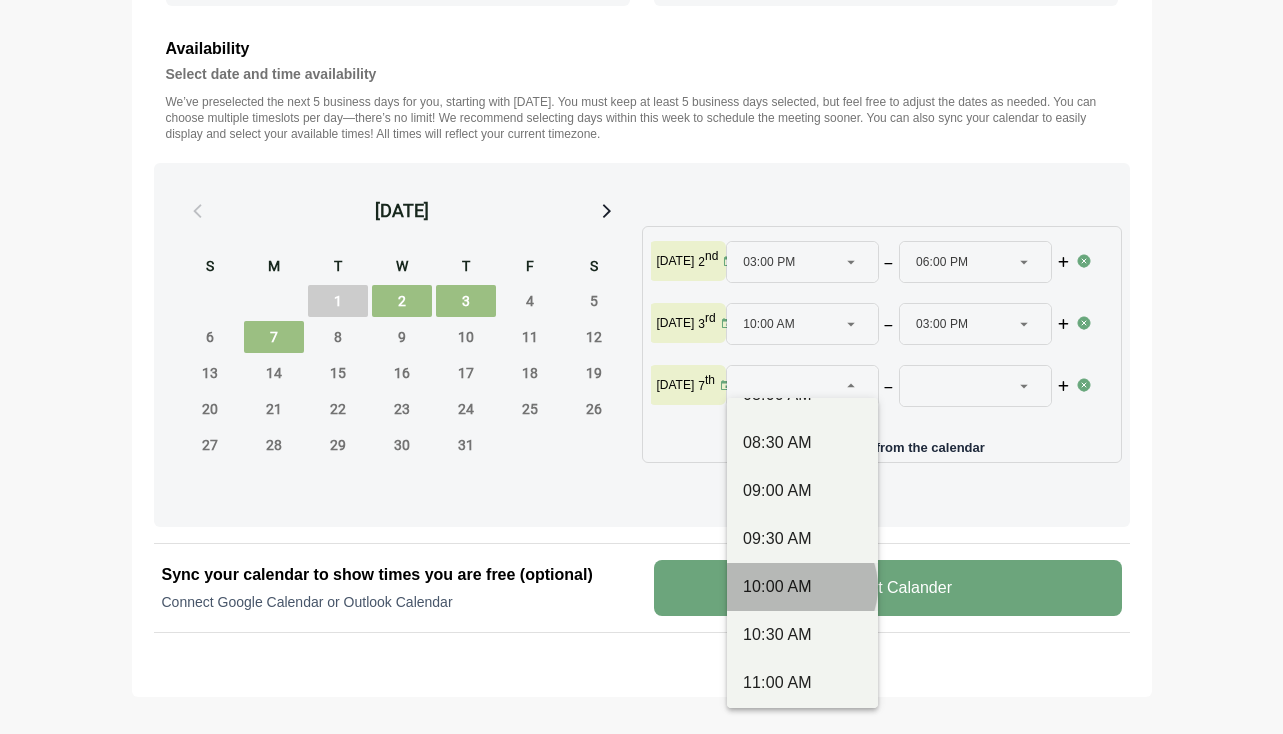 click on "10:00 AM" at bounding box center [802, 587] 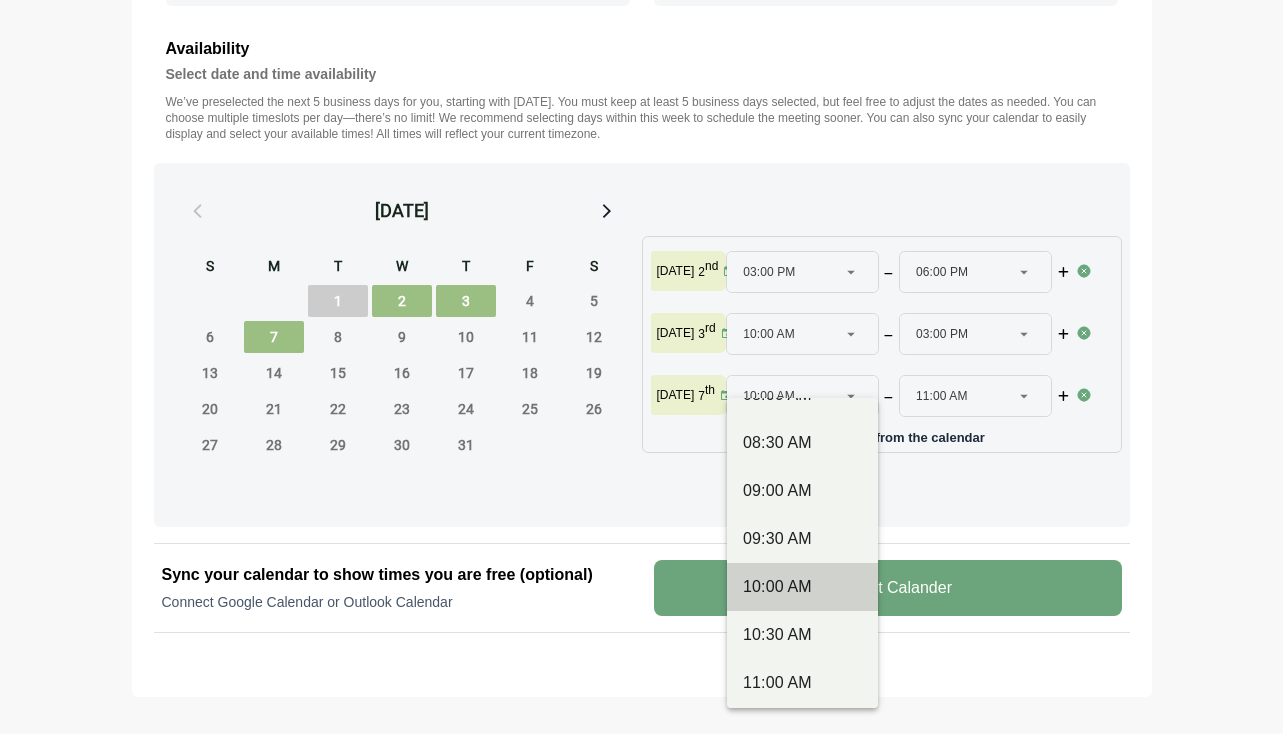 type 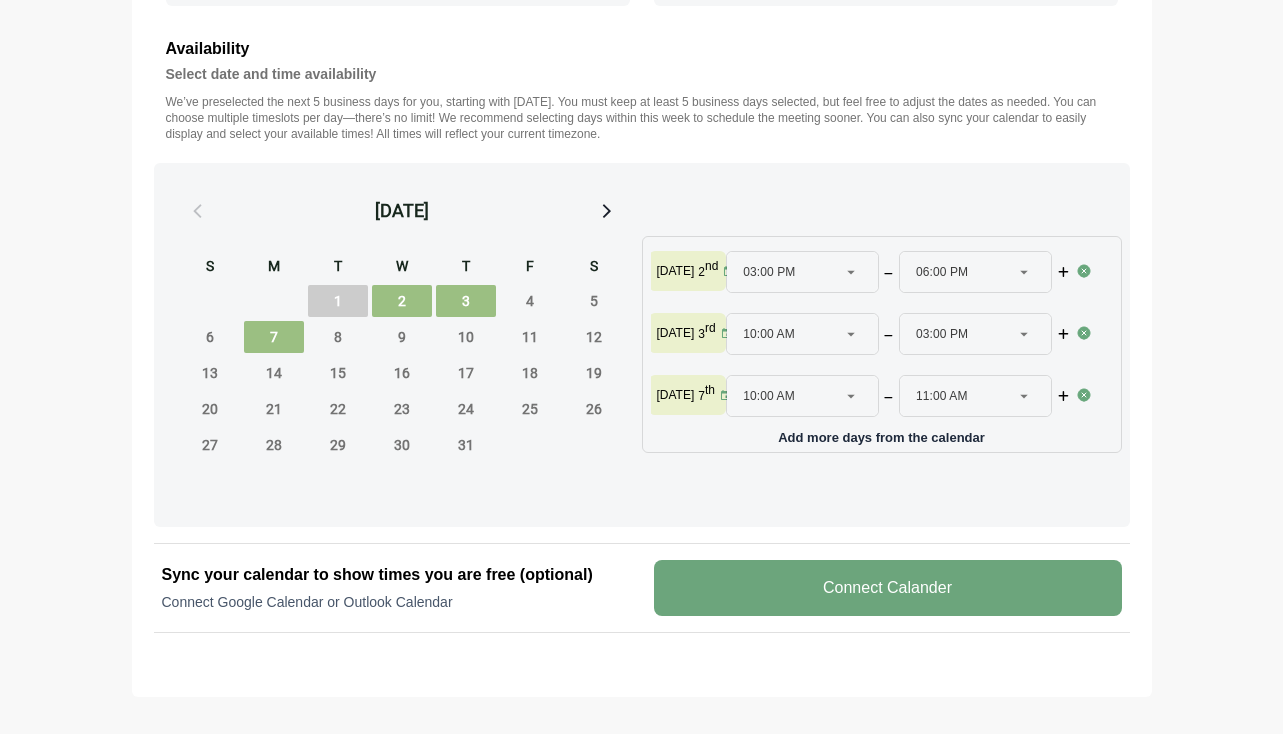 click 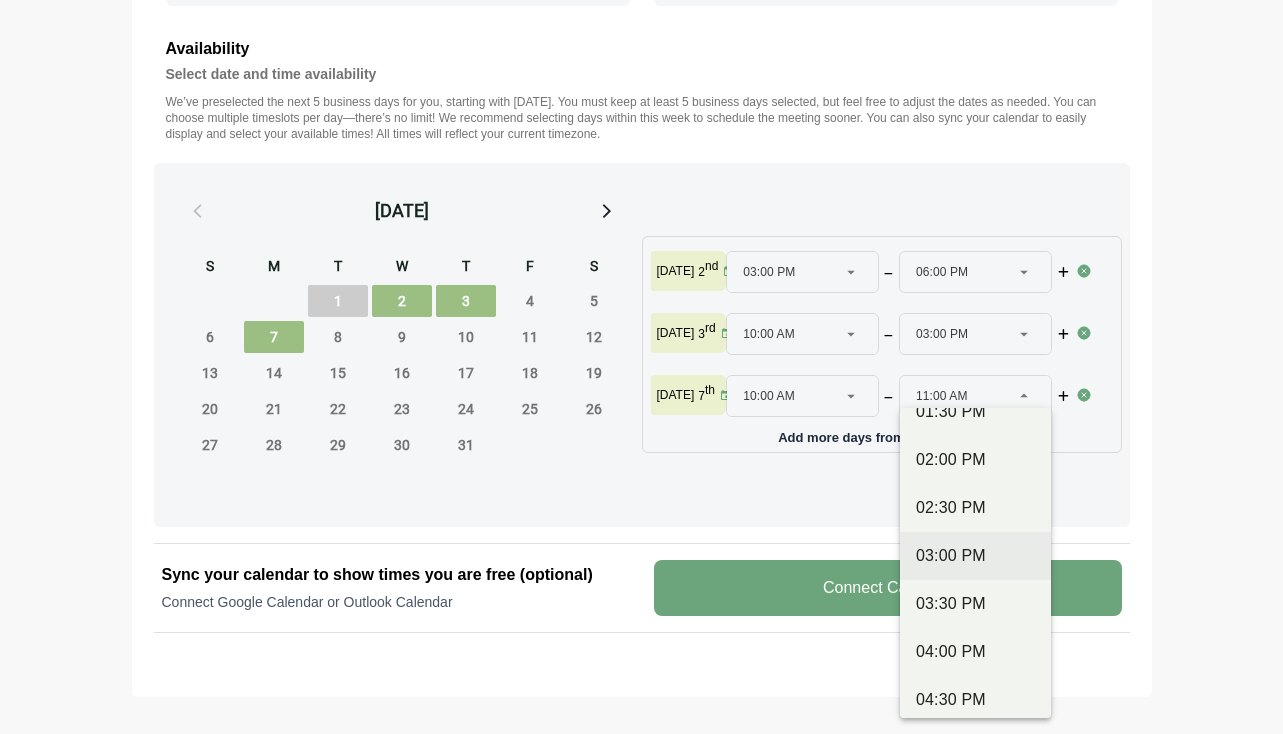 scroll, scrollTop: 746, scrollLeft: 0, axis: vertical 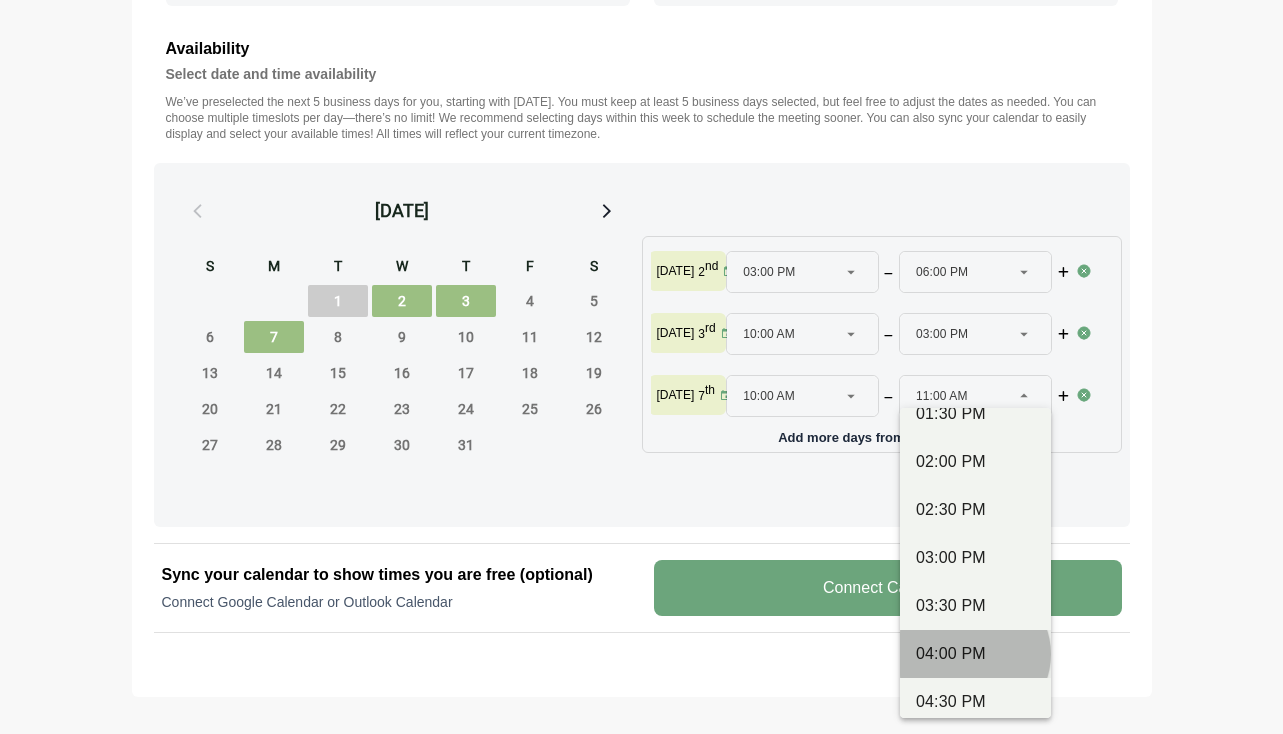 click on "04:00 PM" at bounding box center (975, 654) 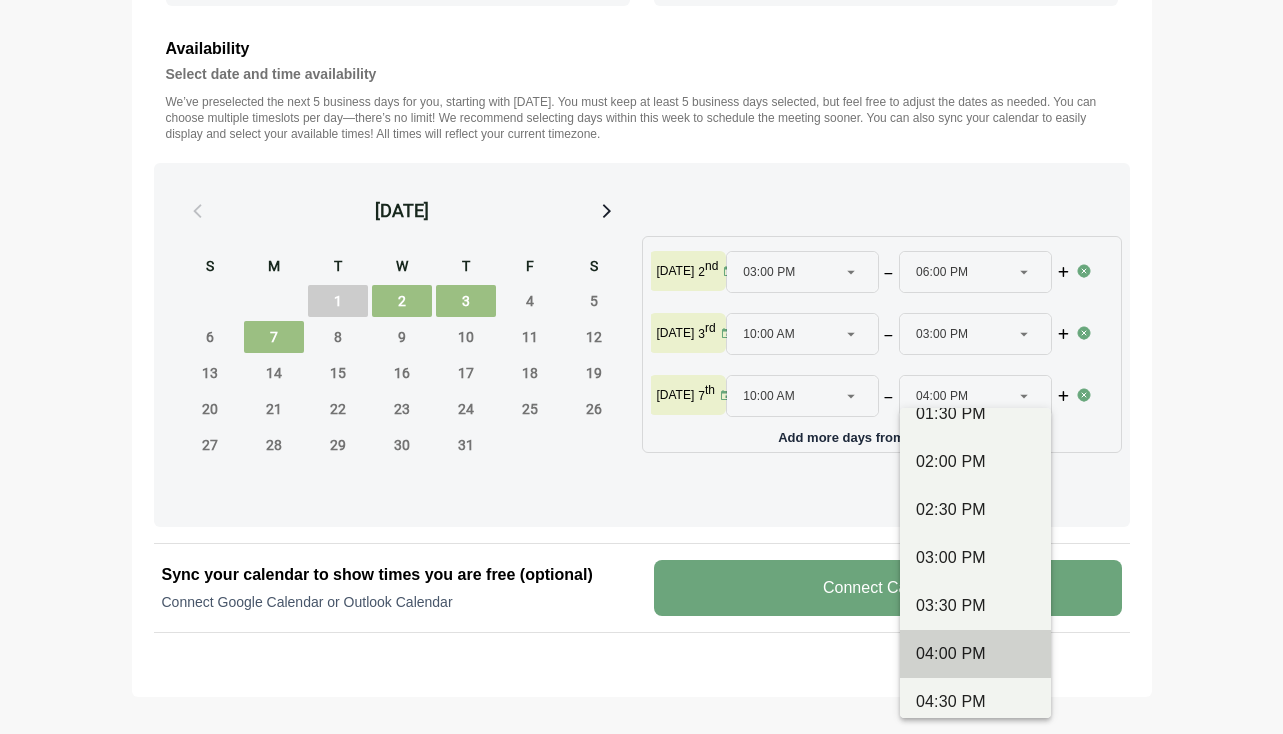 type 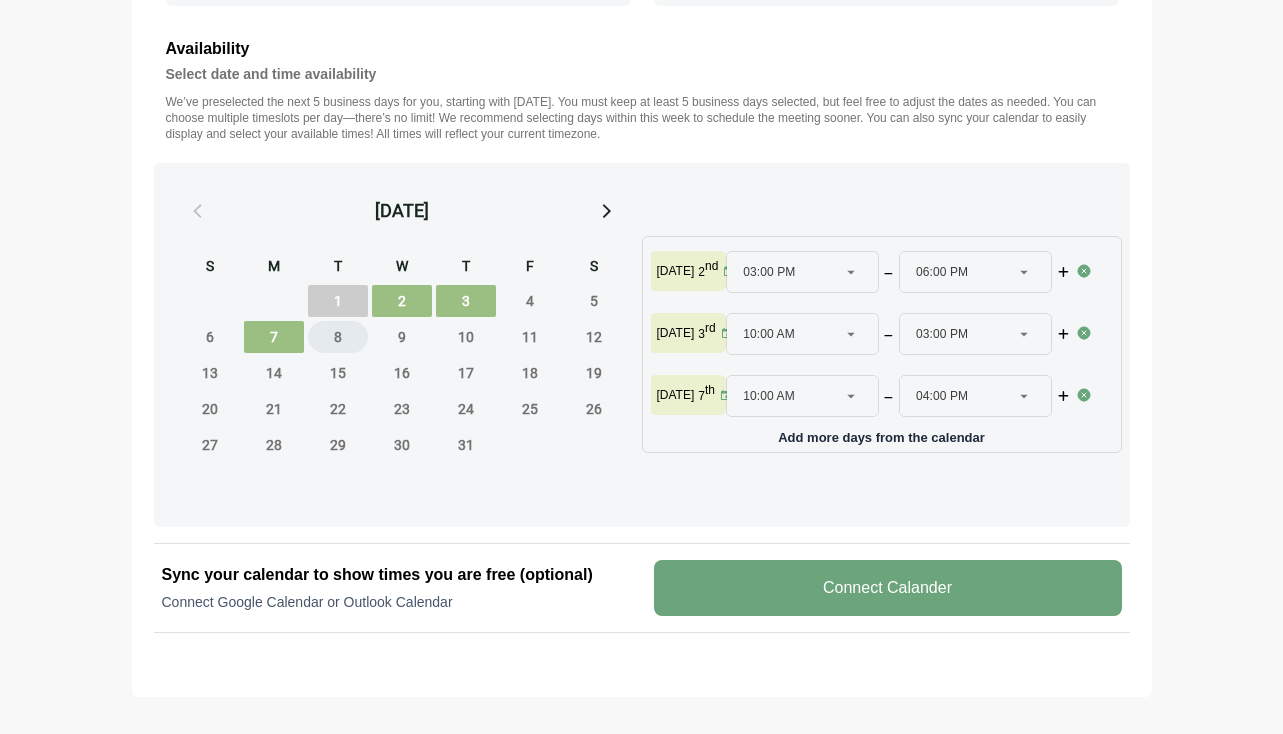 click on "8" at bounding box center [338, 337] 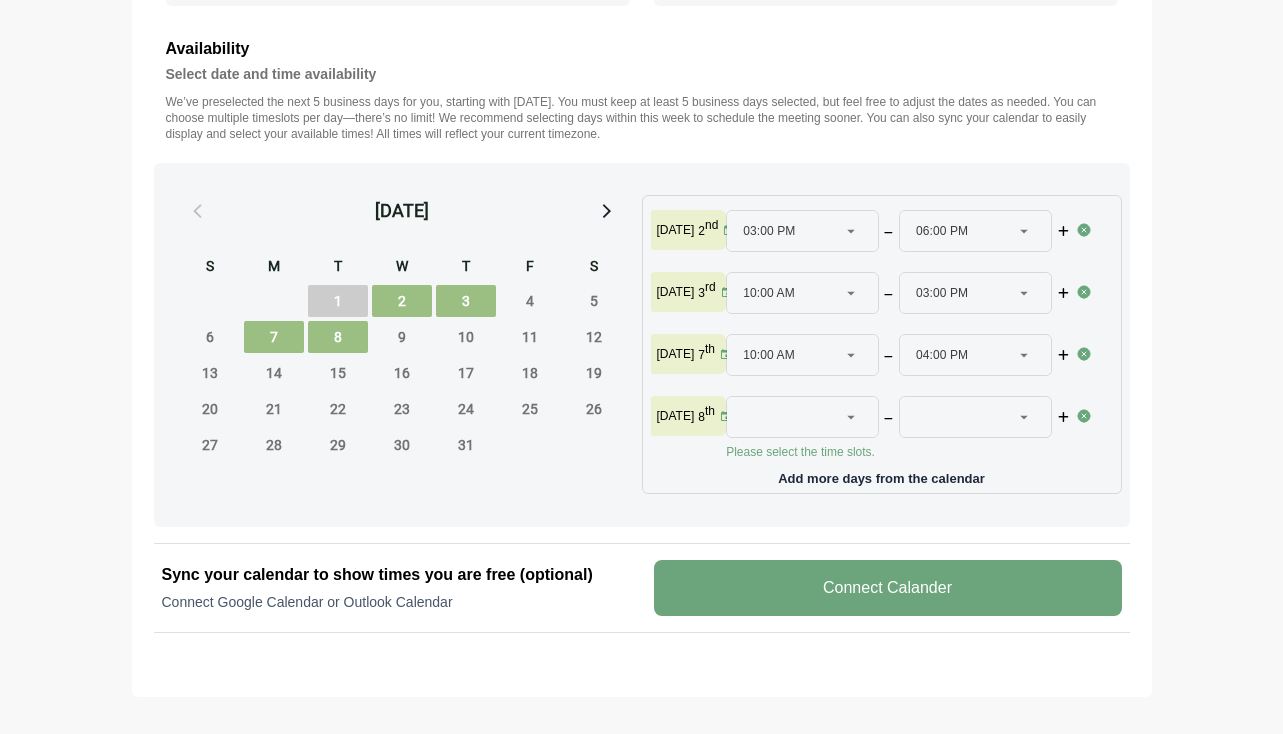 type 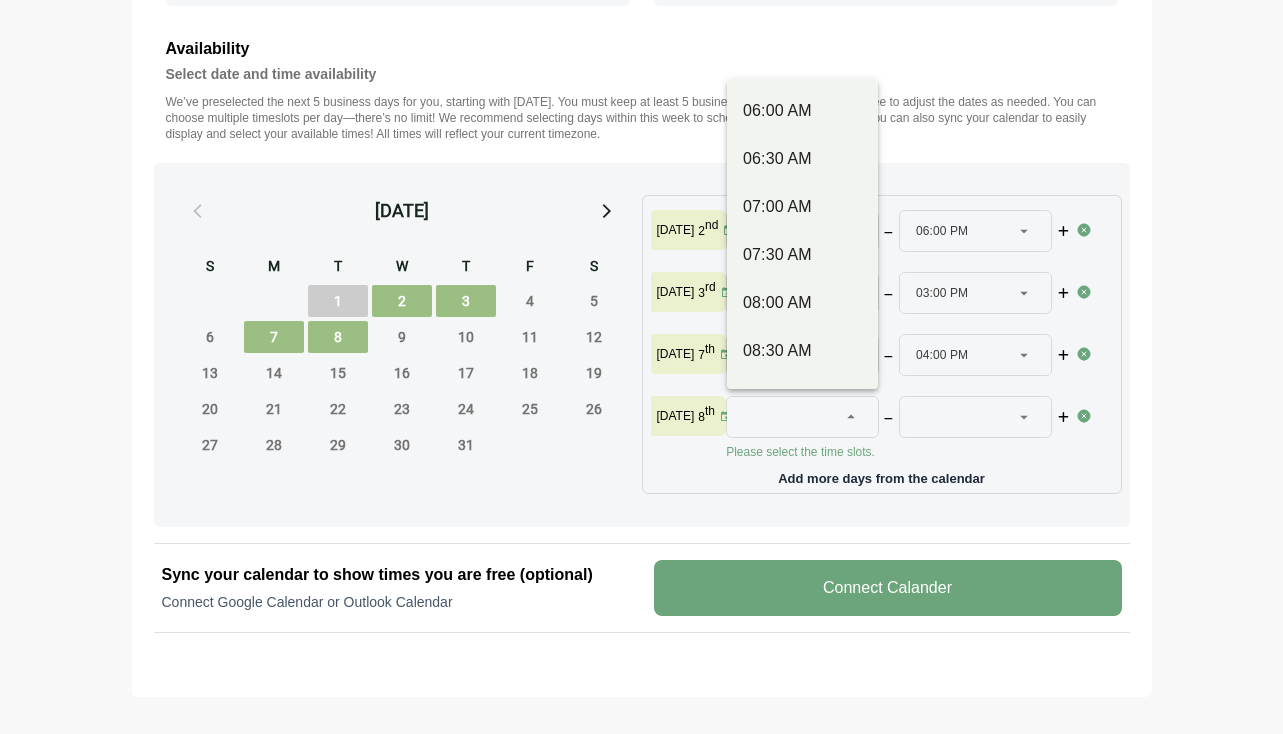 click 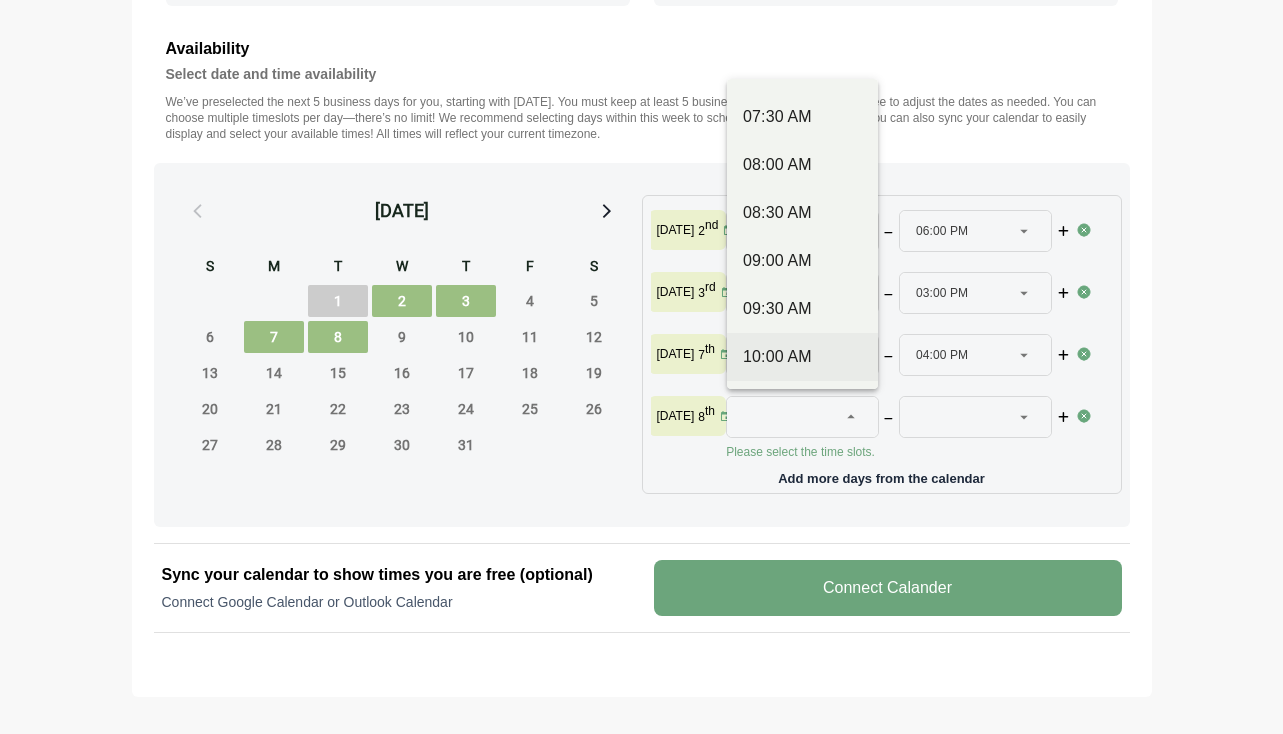 scroll, scrollTop: 178, scrollLeft: 0, axis: vertical 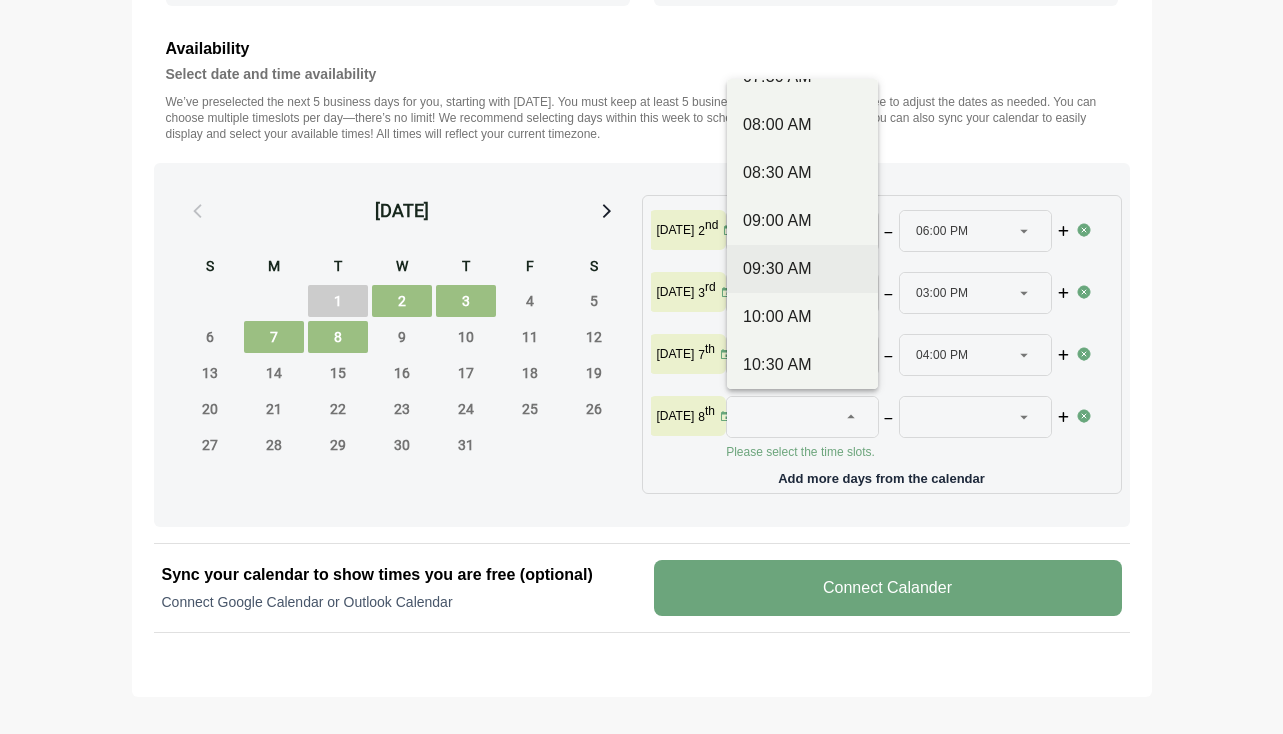 click on "09:30 AM" at bounding box center [802, 269] 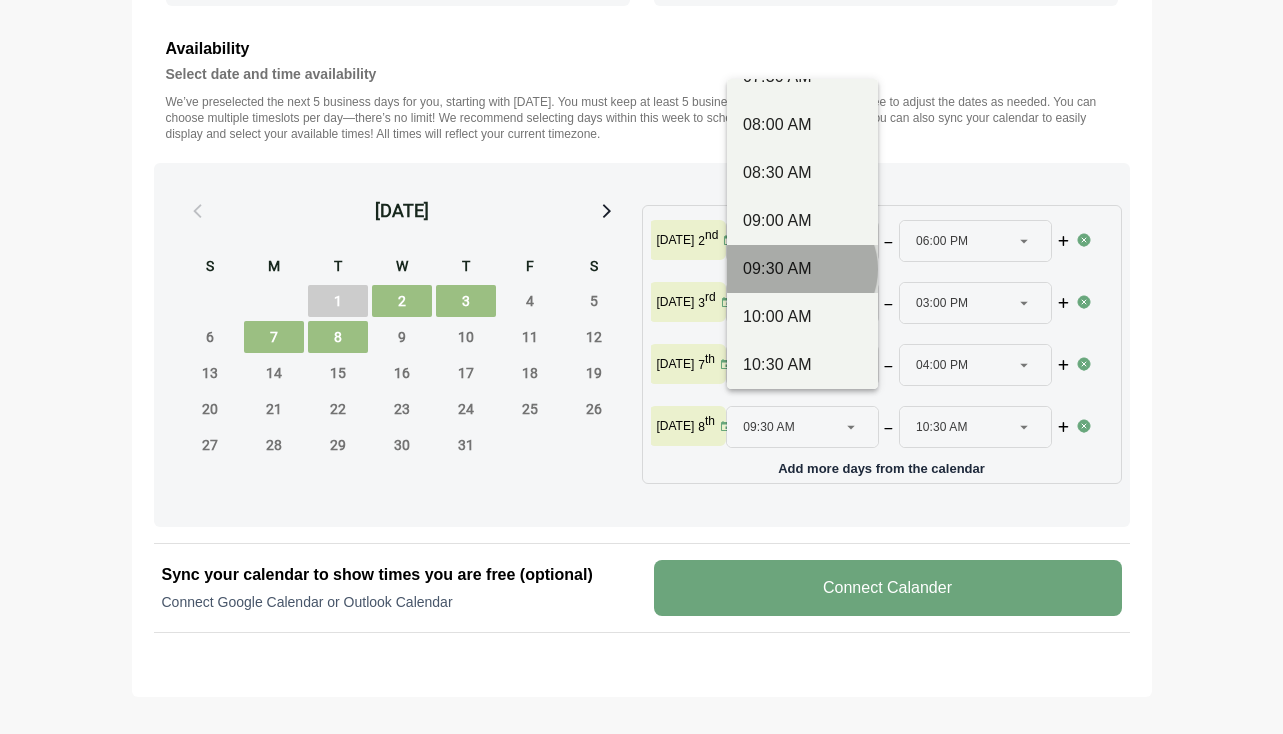 type 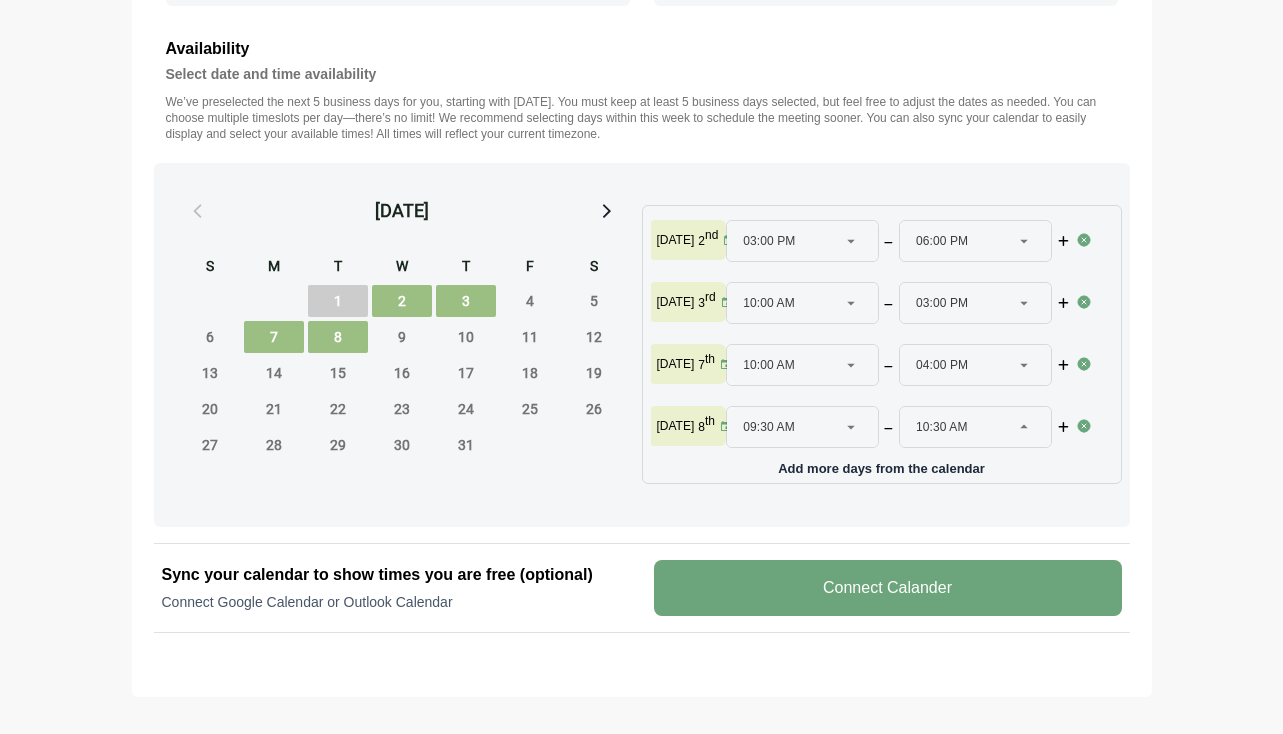 click 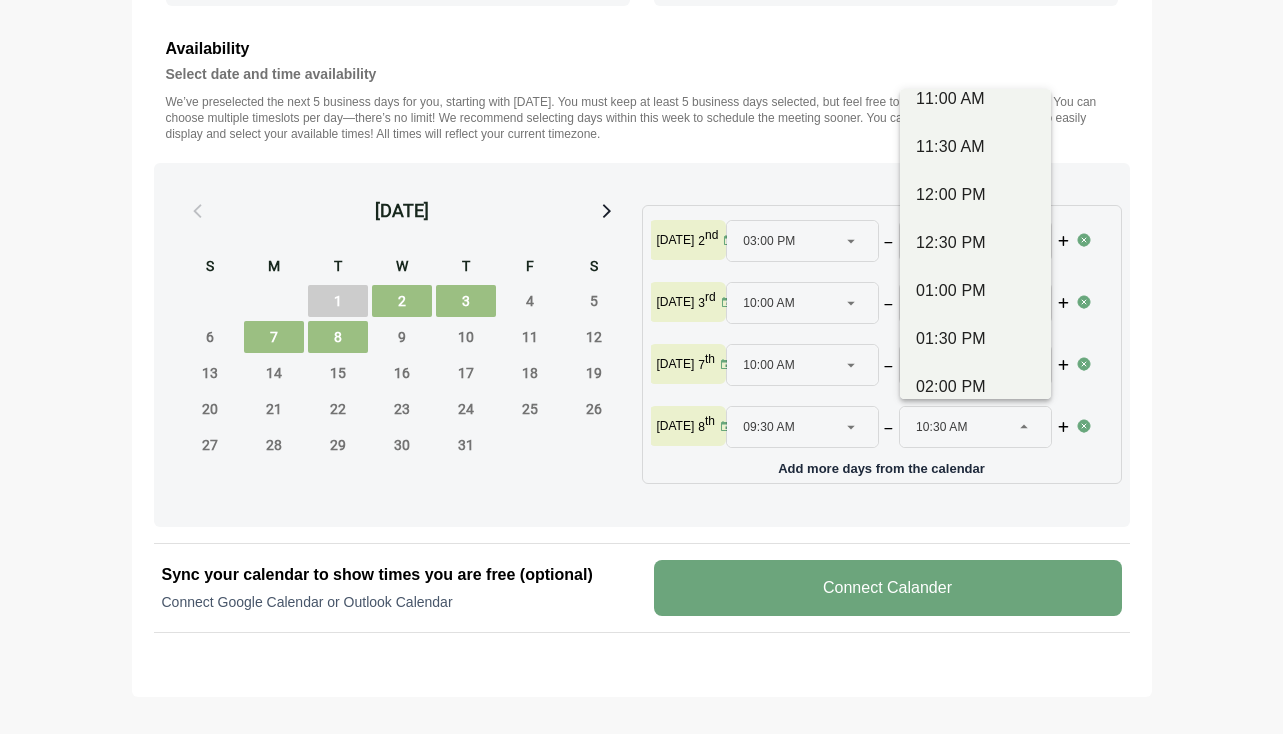 scroll, scrollTop: 501, scrollLeft: 0, axis: vertical 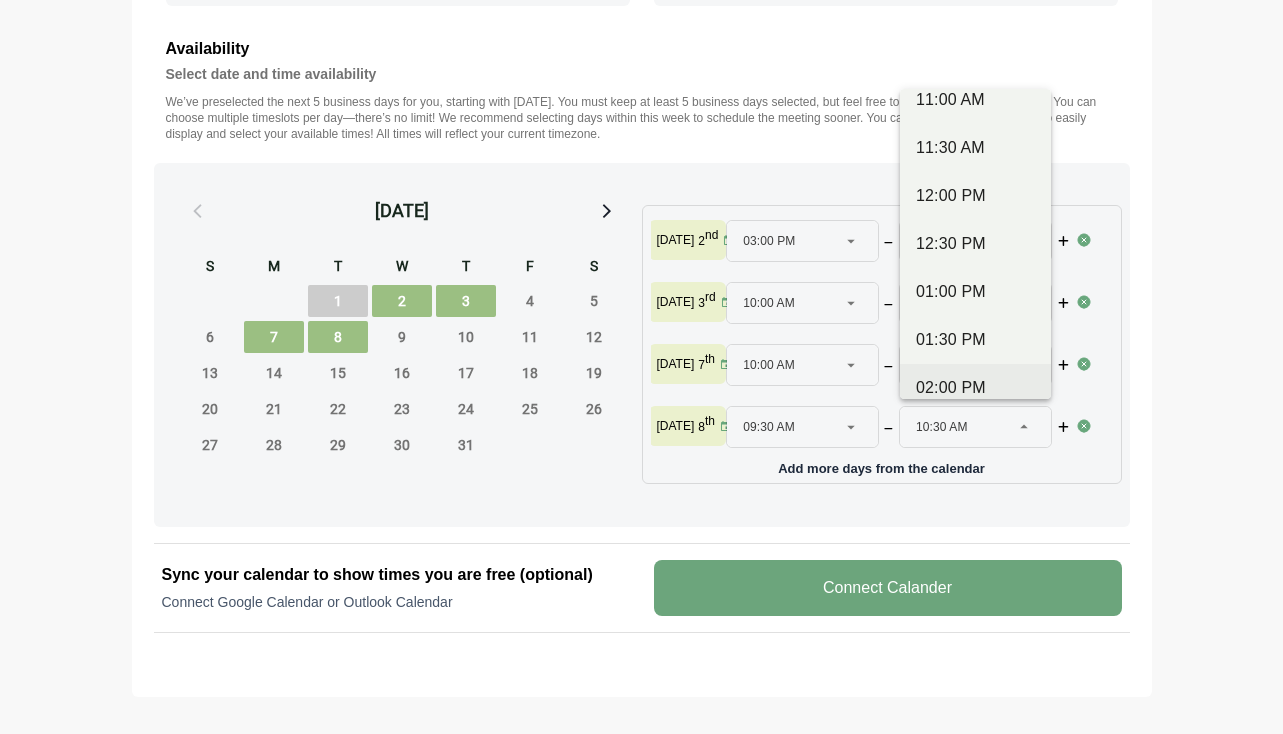 click on "02:00 PM" at bounding box center (975, 388) 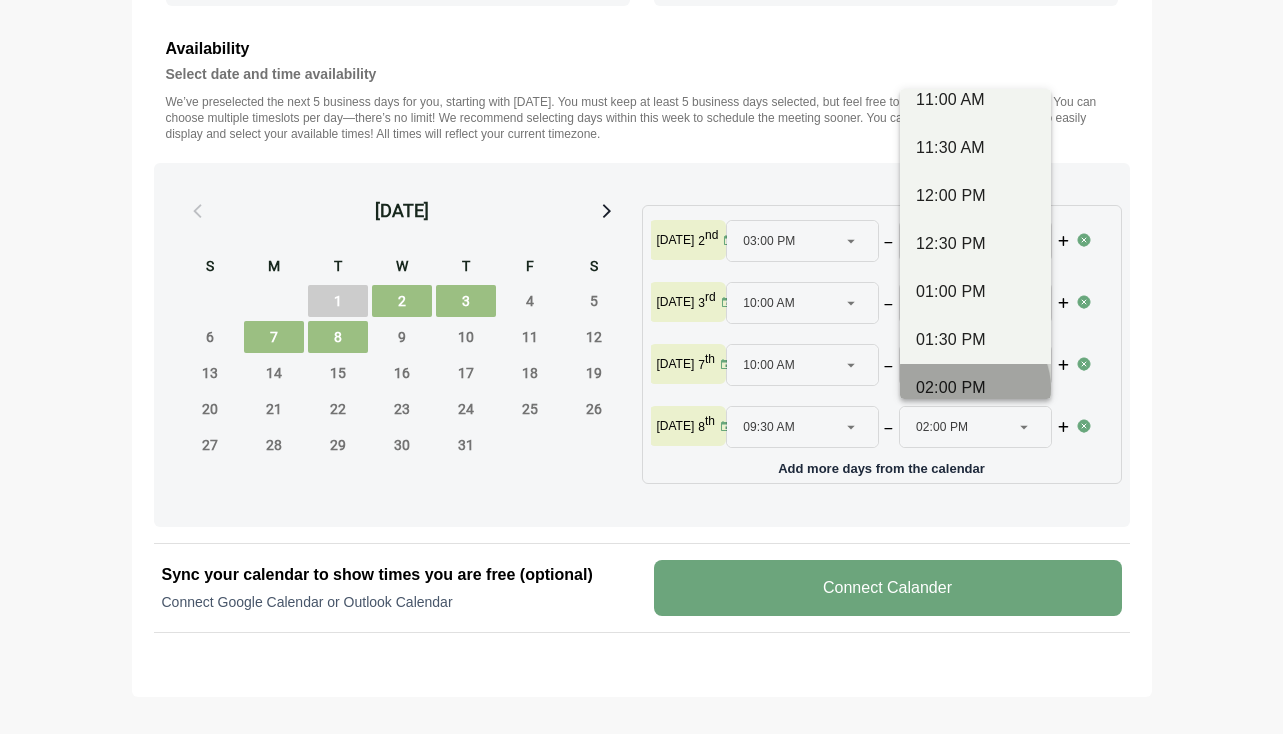 type 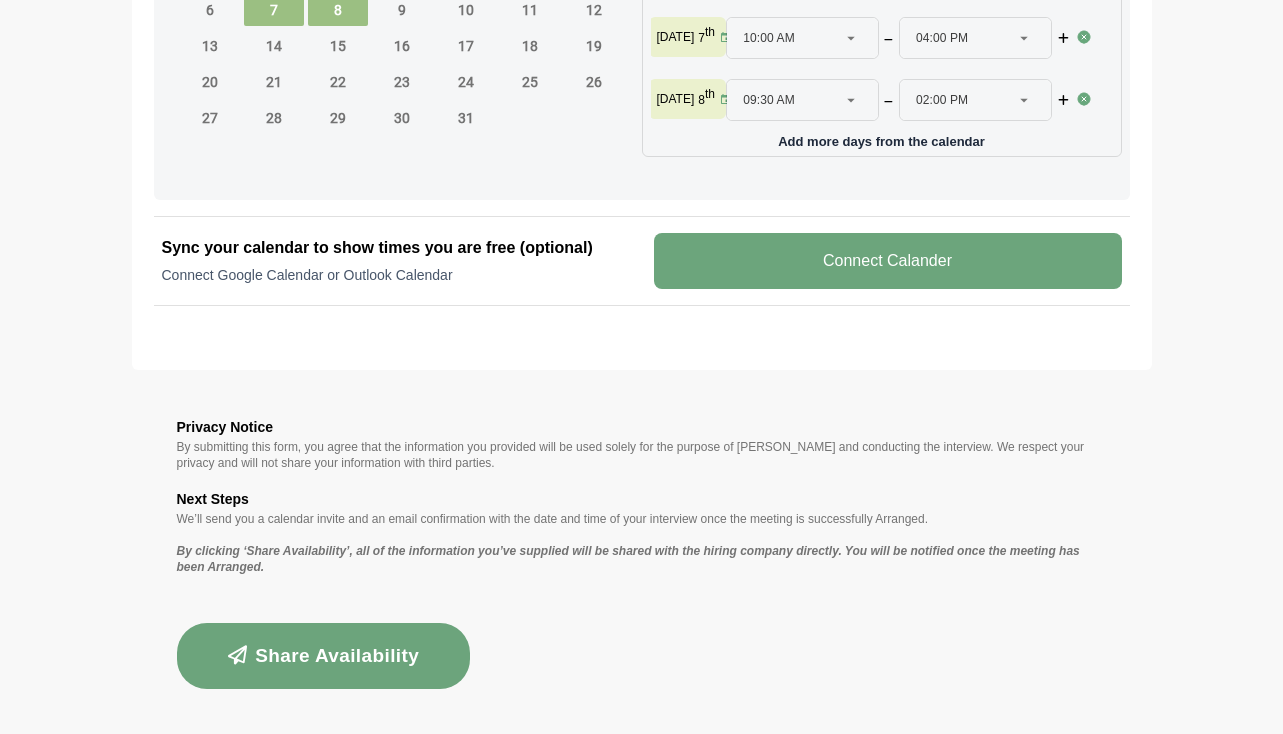 scroll, scrollTop: 1111, scrollLeft: 0, axis: vertical 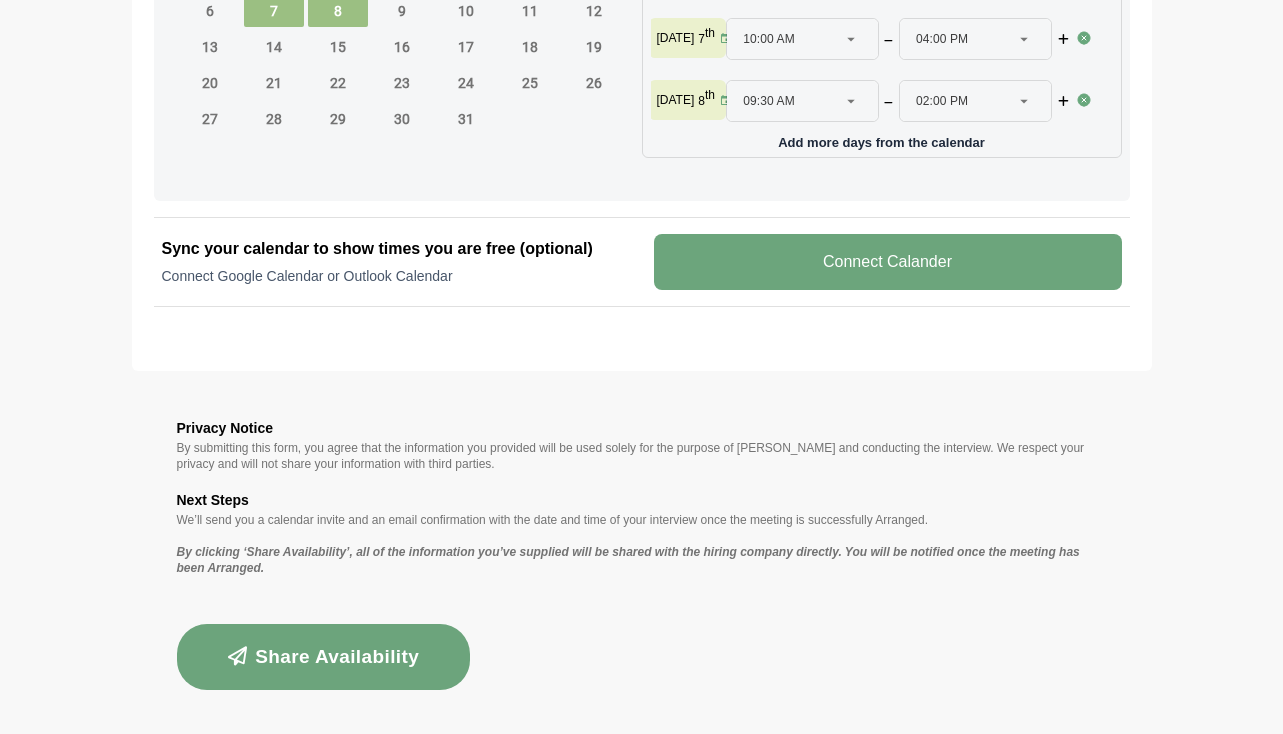click on "Share Availability" at bounding box center [324, 657] 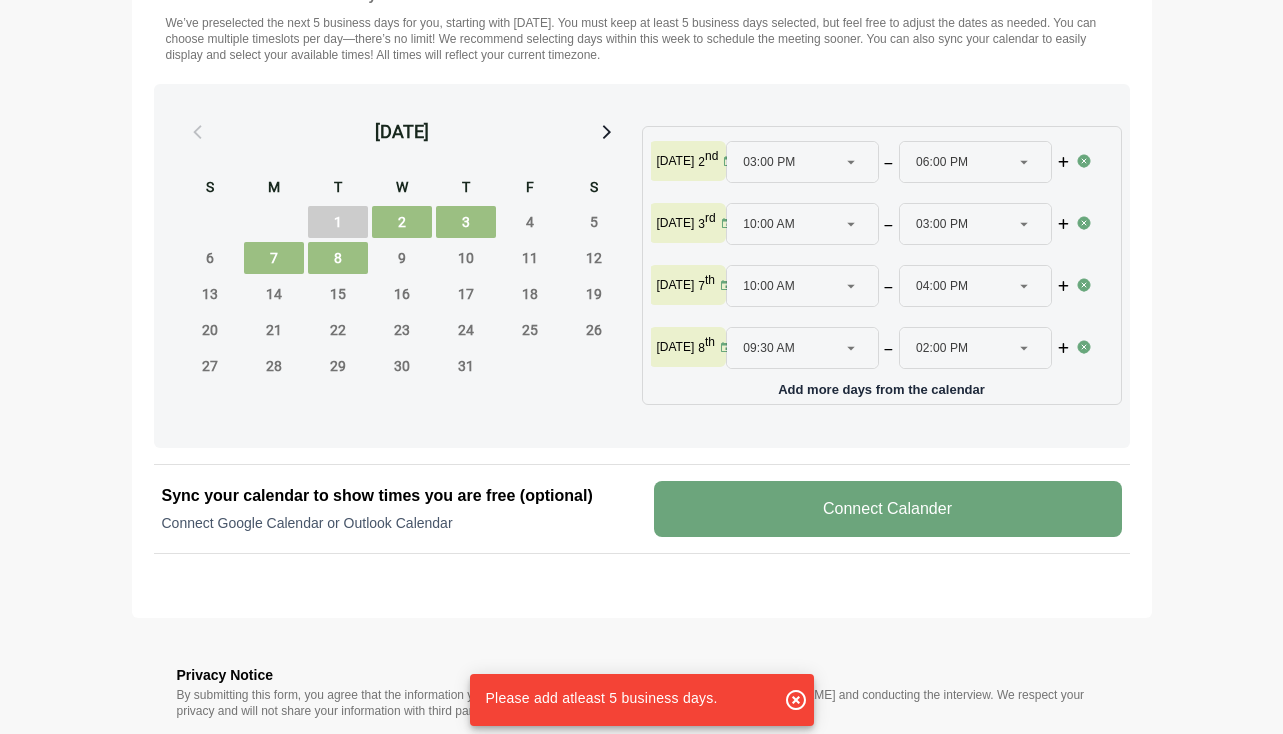 scroll, scrollTop: 866, scrollLeft: 0, axis: vertical 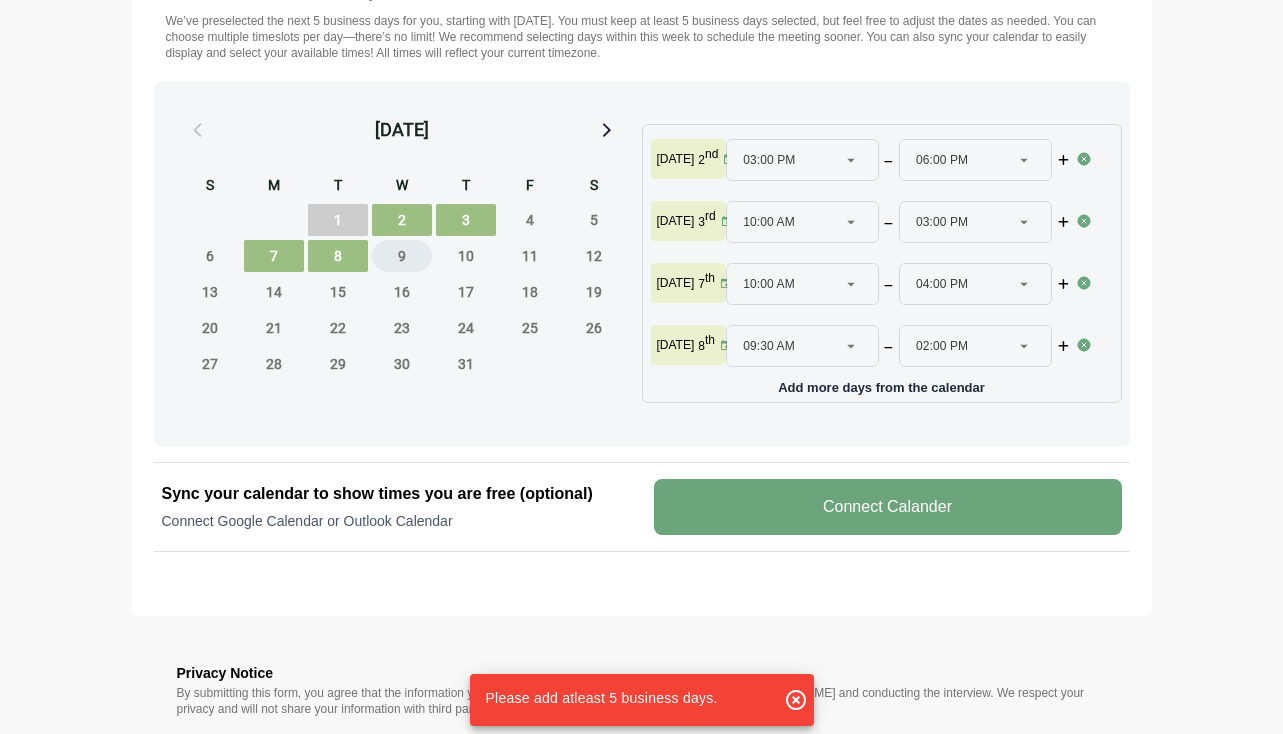 click on "9" at bounding box center [402, 256] 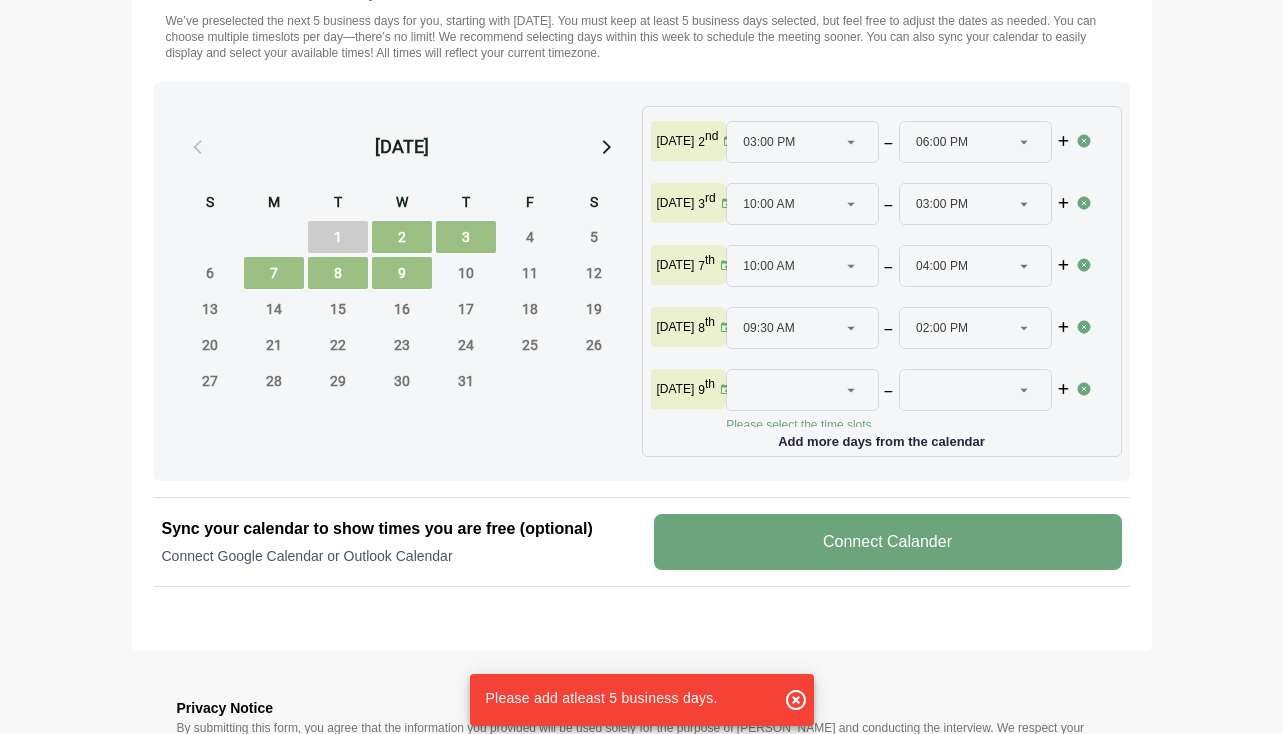 type 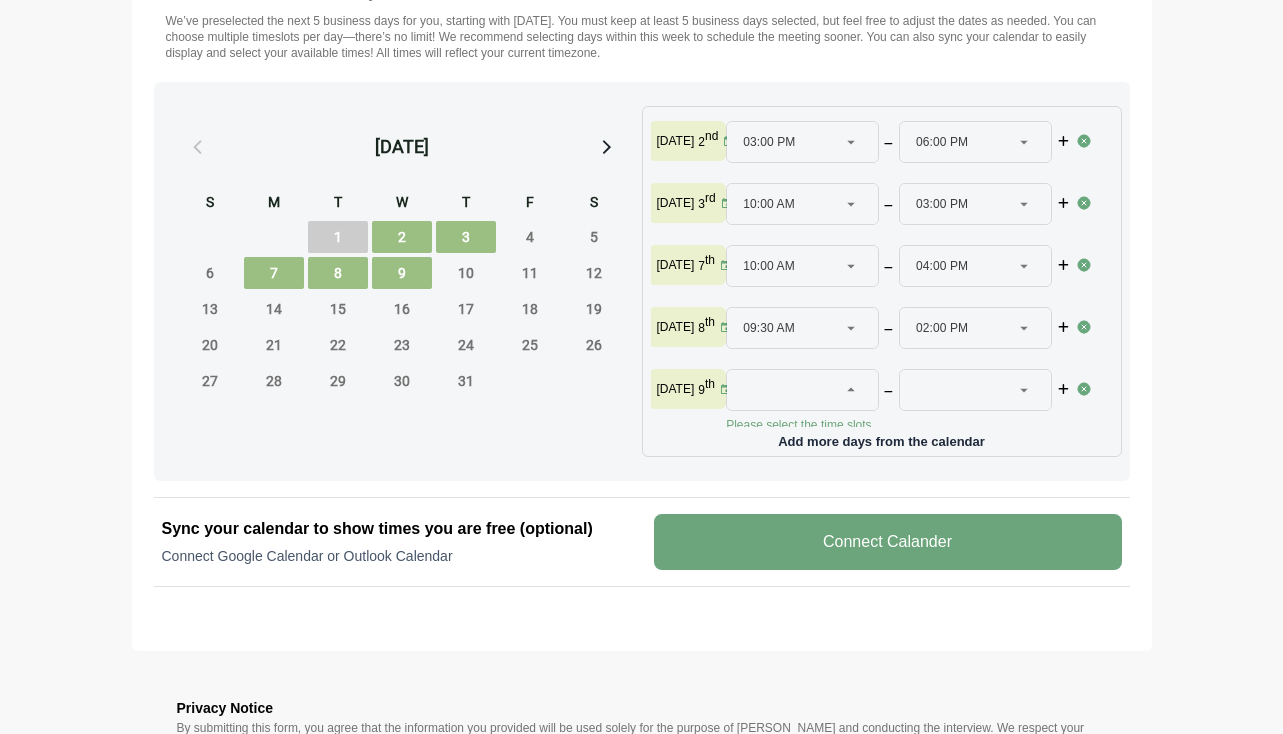 click 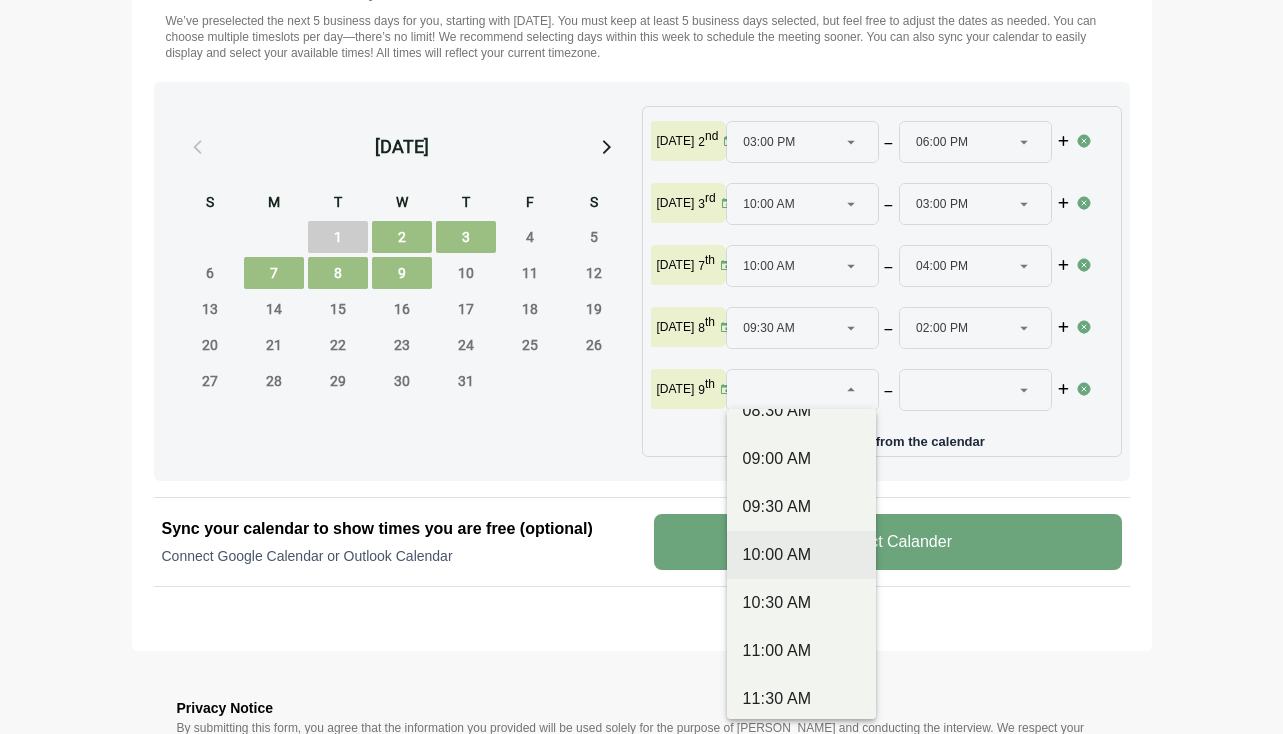 scroll, scrollTop: 269, scrollLeft: 0, axis: vertical 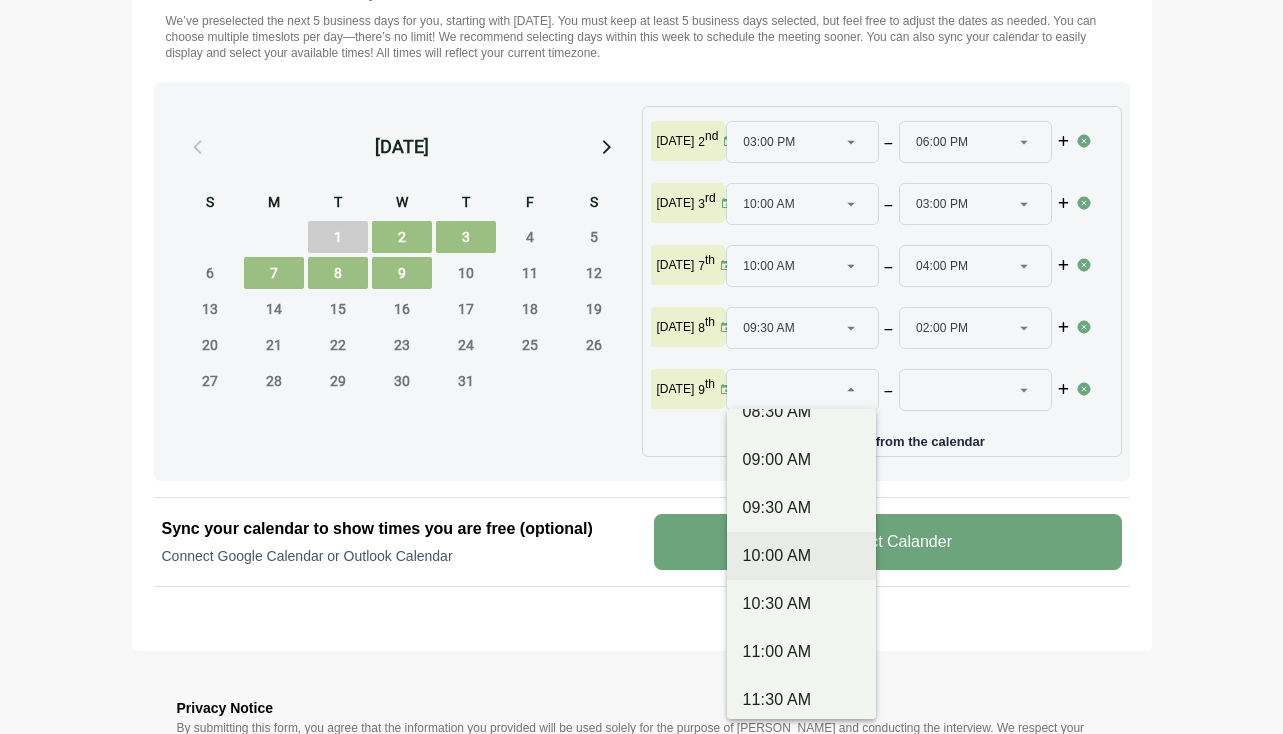 click on "10:00 AM" at bounding box center [801, 556] 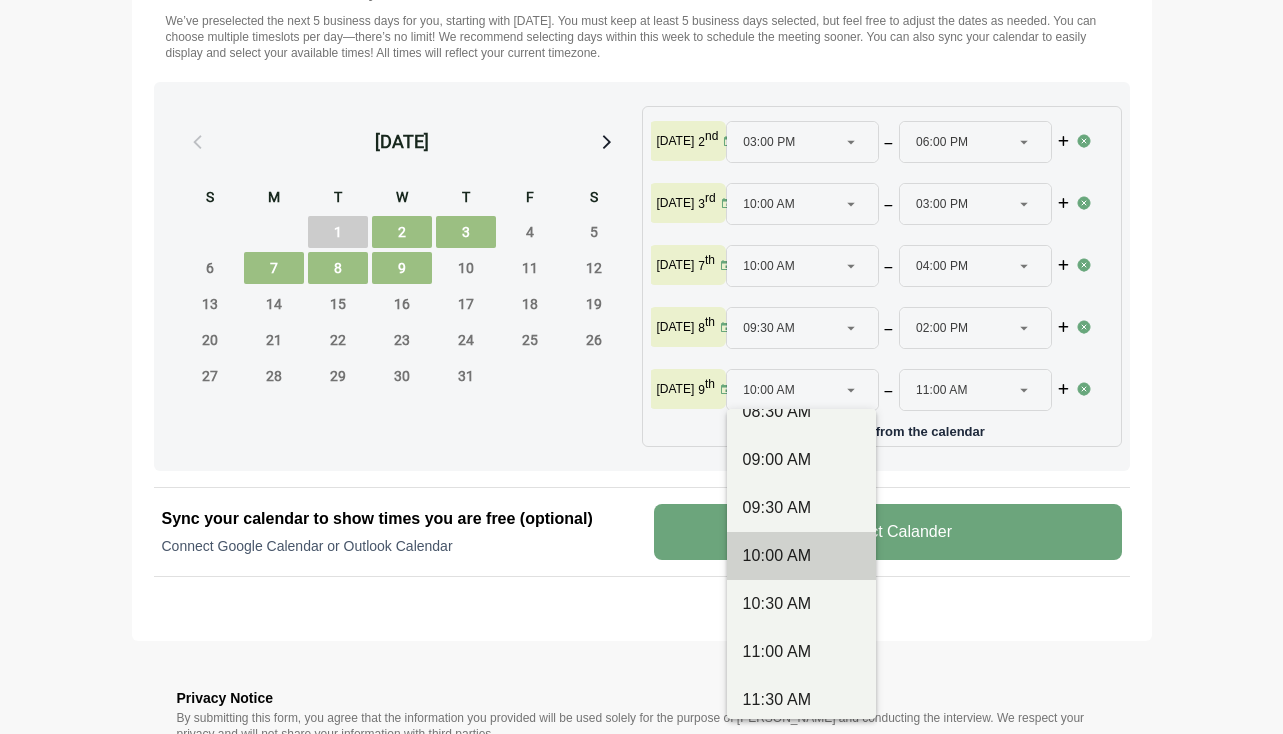 type 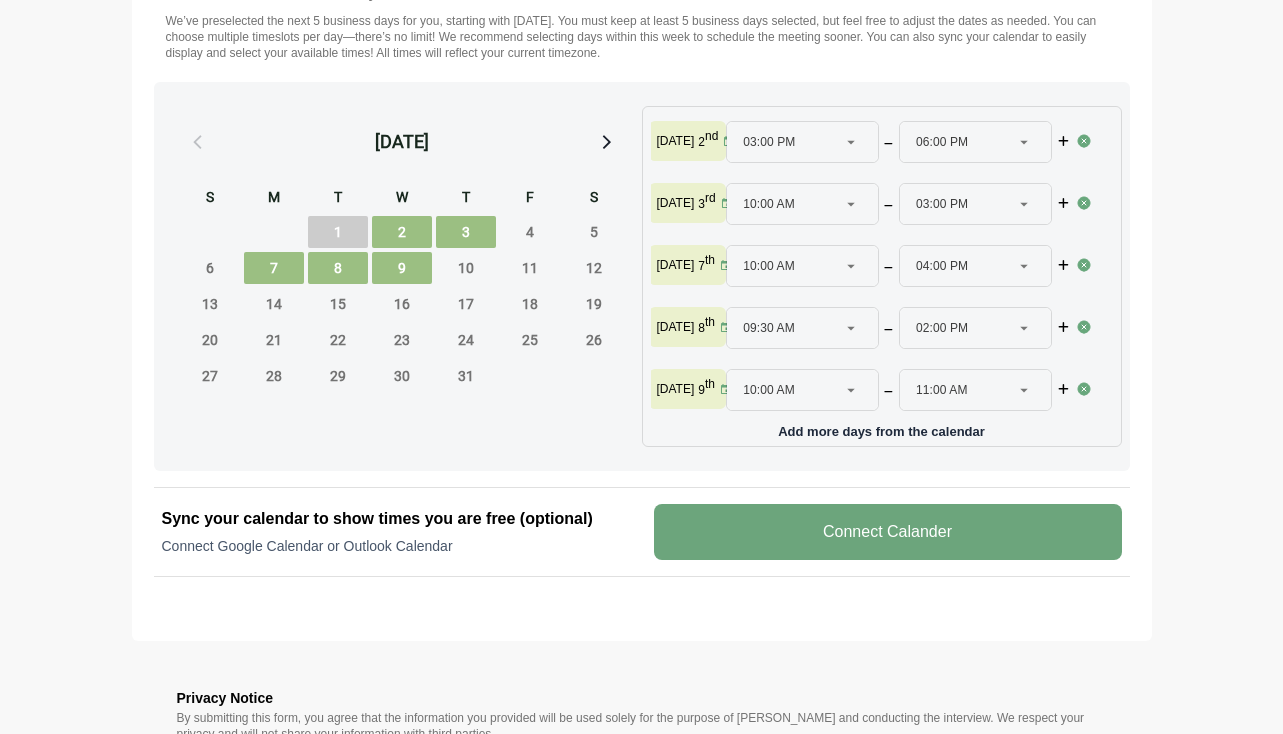 click 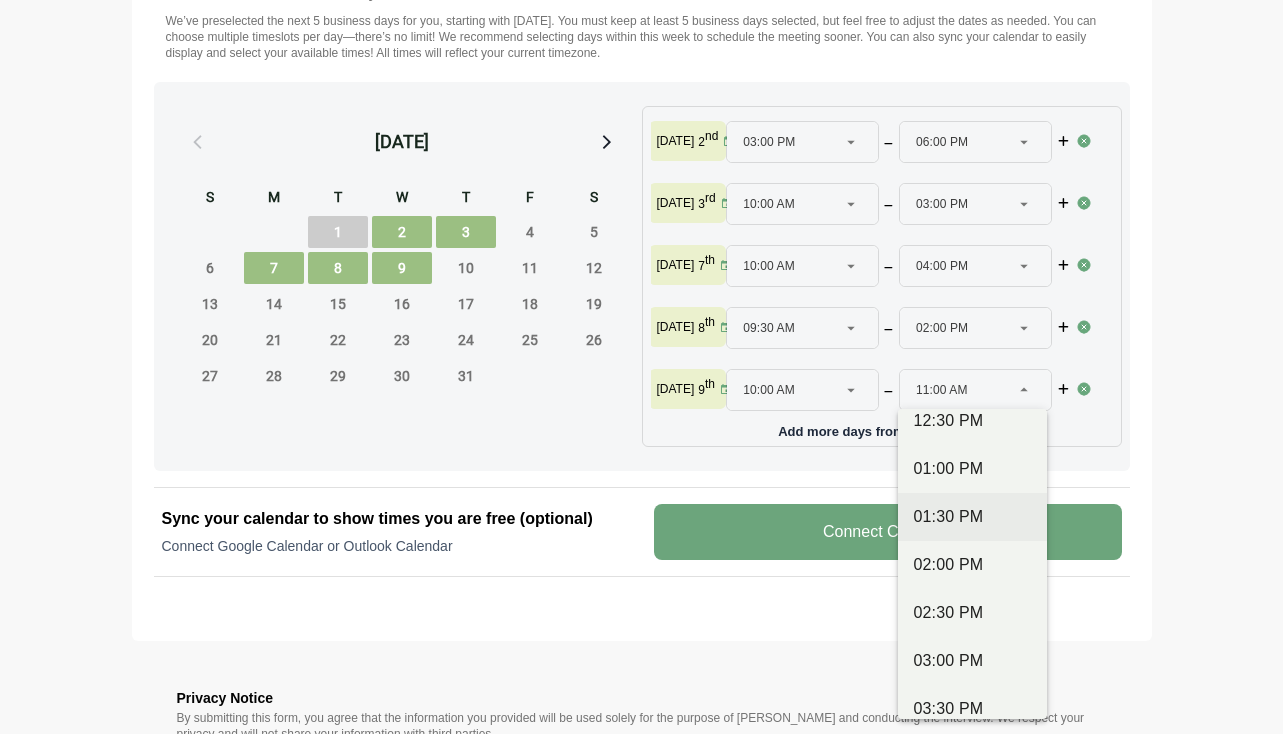 scroll, scrollTop: 645, scrollLeft: 0, axis: vertical 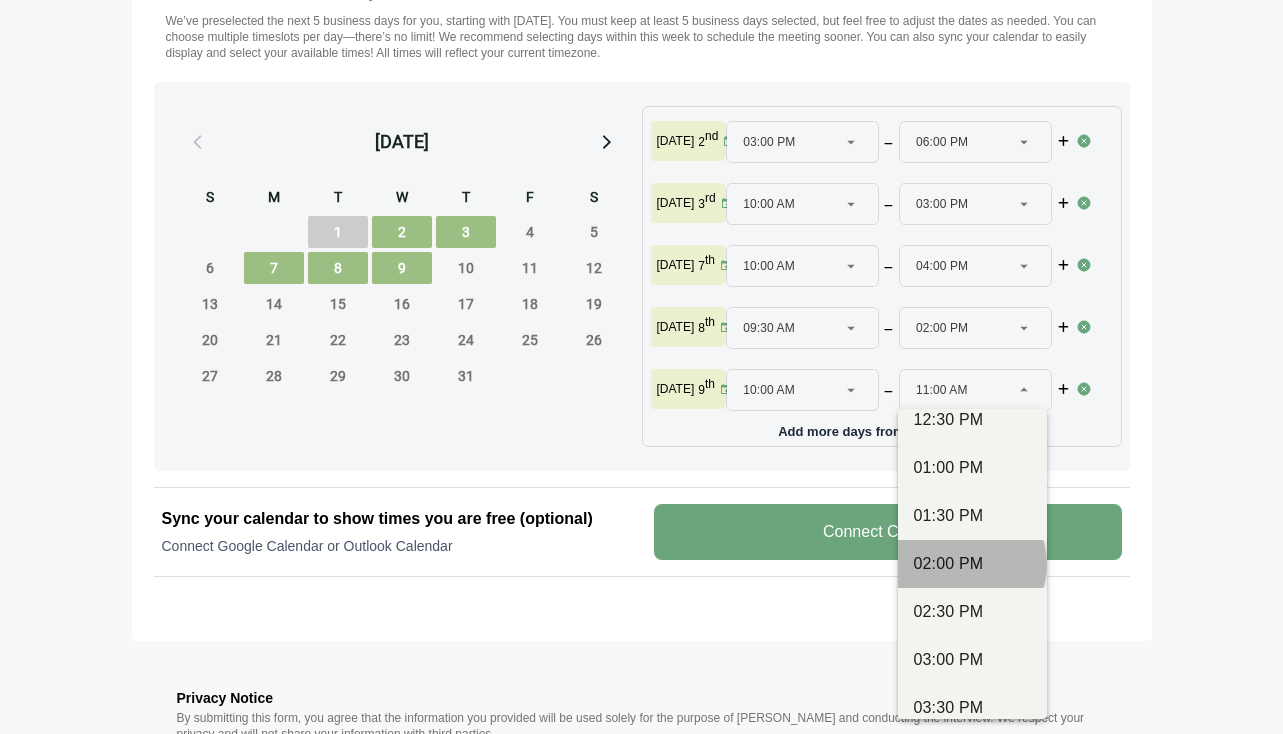 click on "02:00 PM" at bounding box center (972, 564) 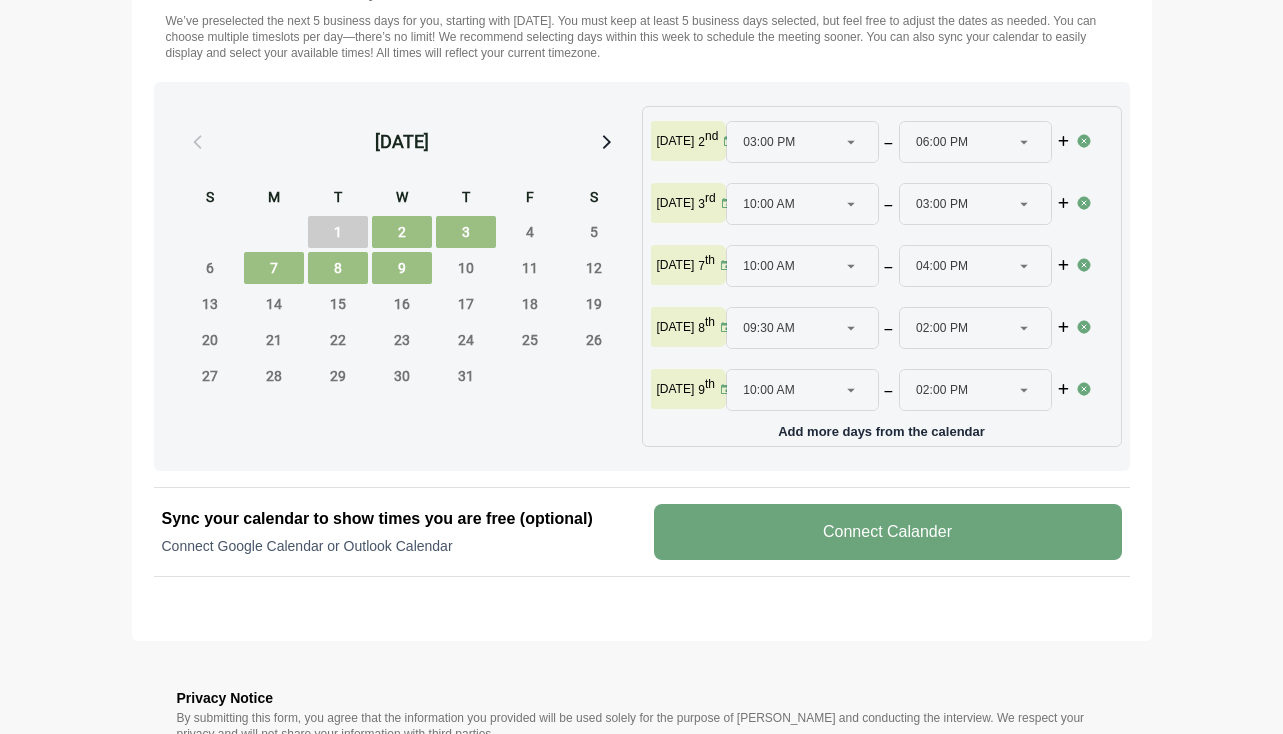 click 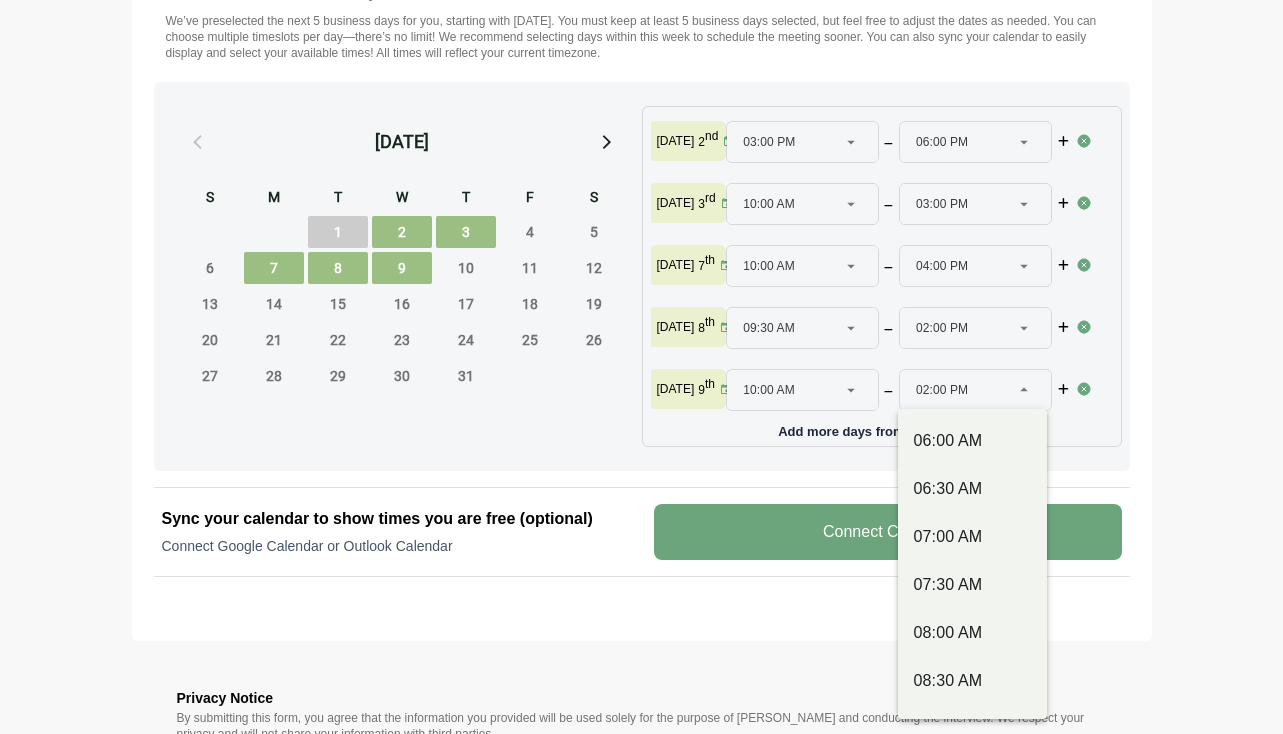 click on "**********" at bounding box center (642, 17) 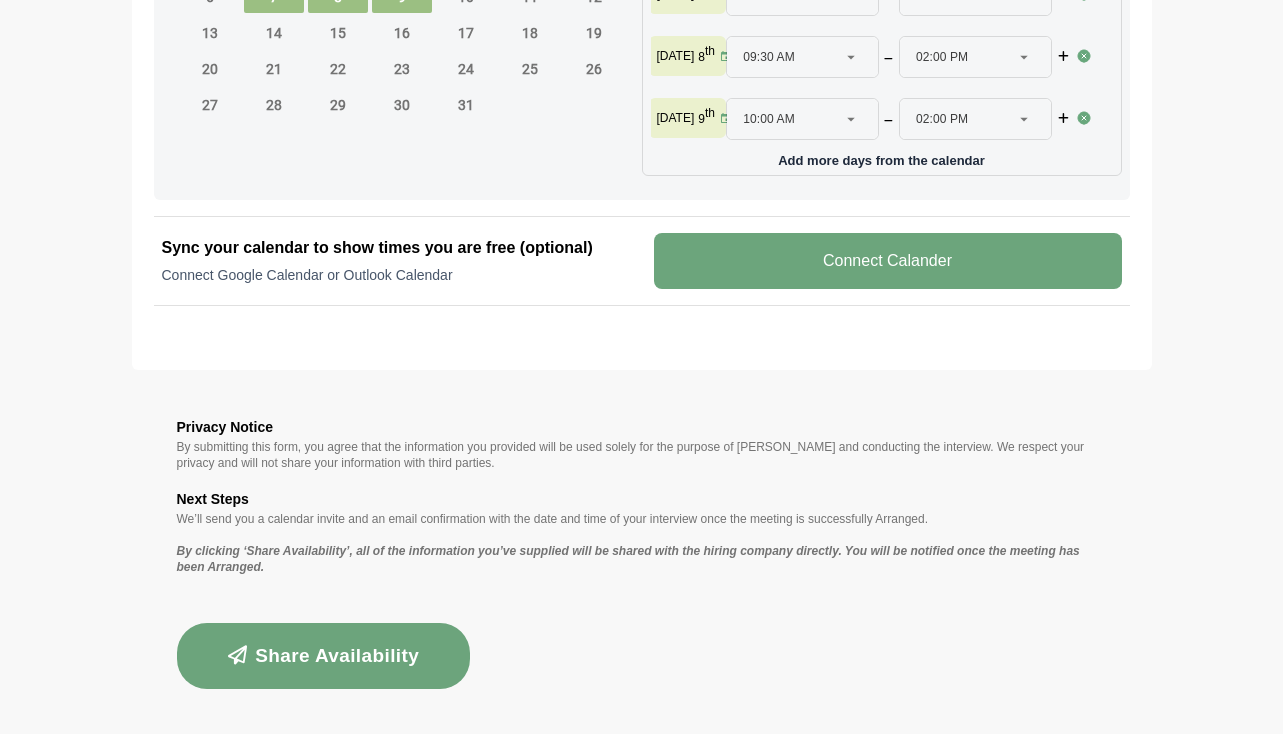 scroll, scrollTop: 1146, scrollLeft: 0, axis: vertical 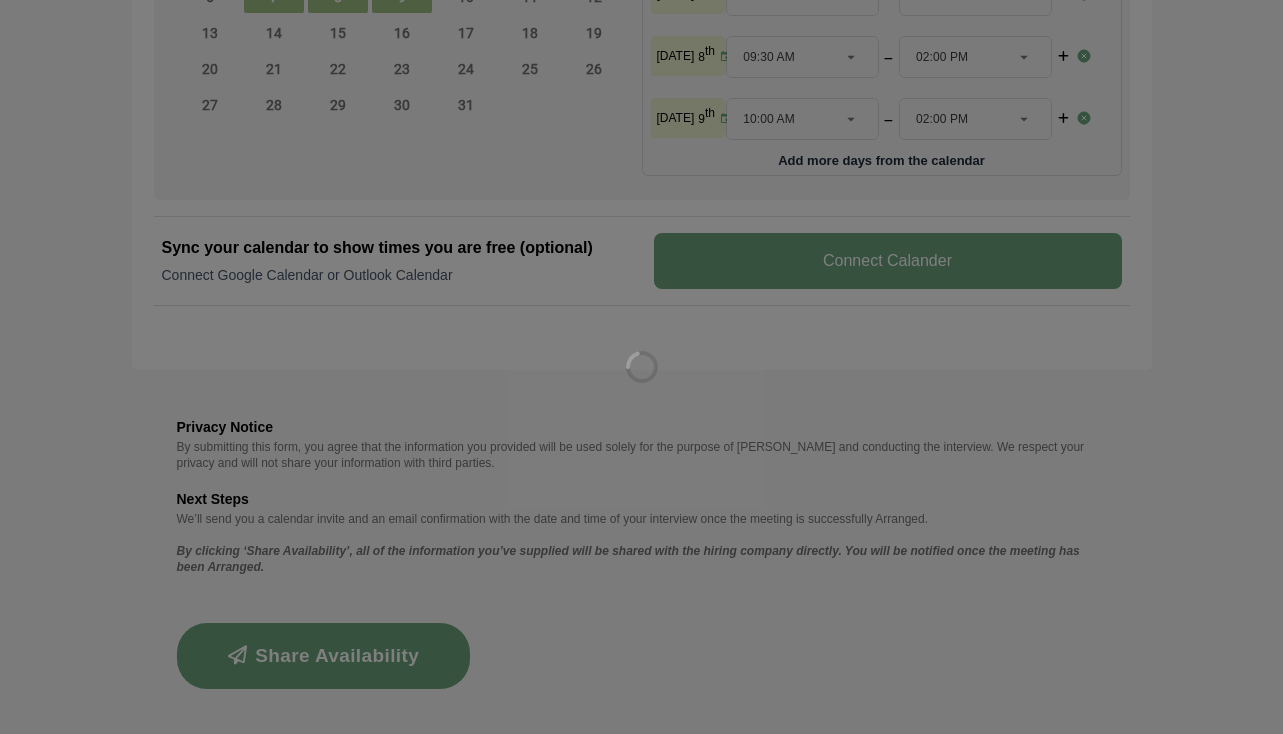 type 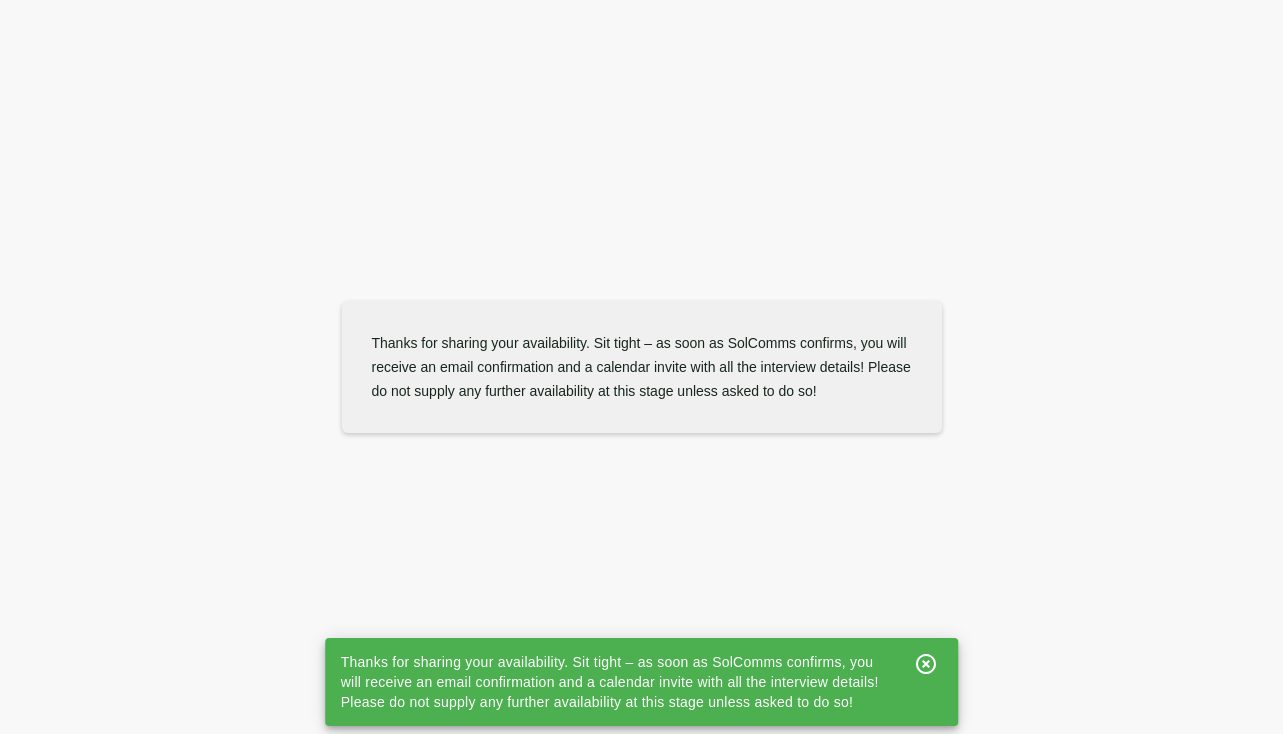 scroll, scrollTop: 0, scrollLeft: 0, axis: both 